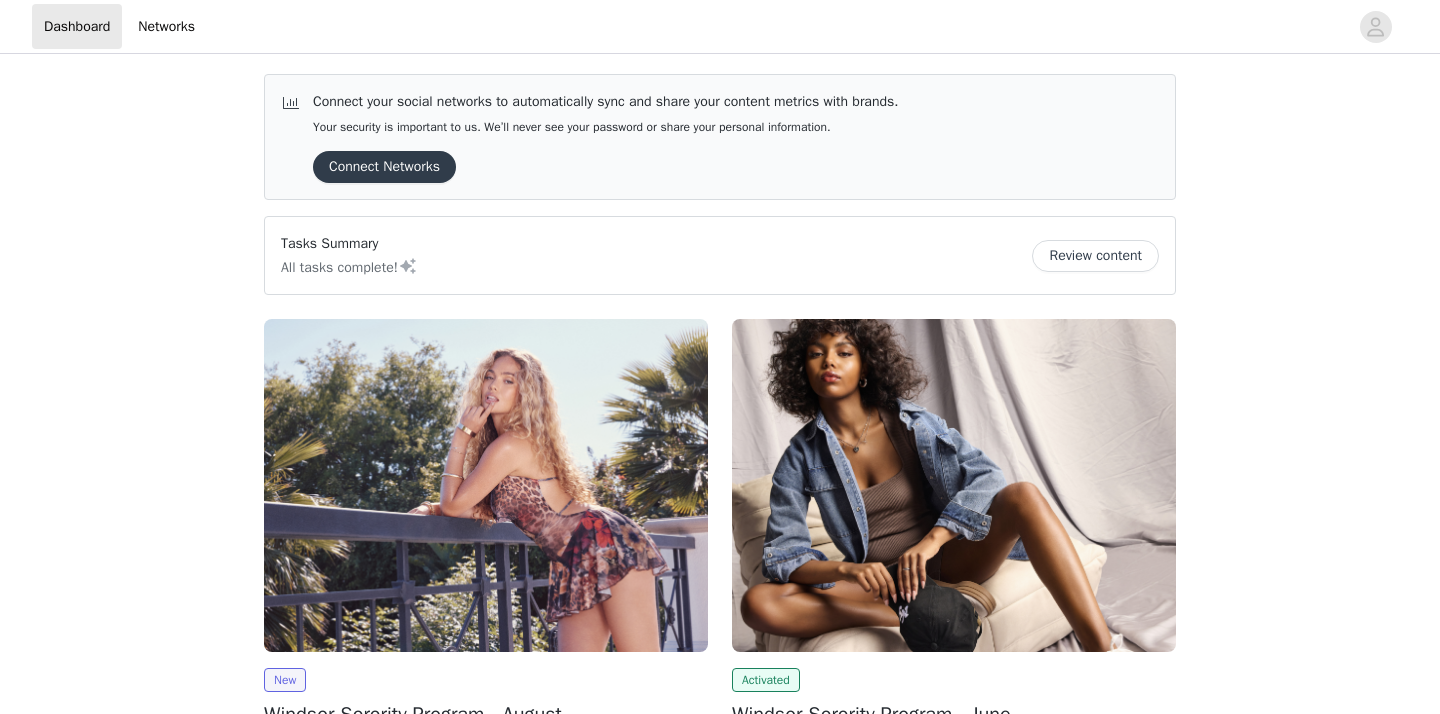 scroll, scrollTop: 0, scrollLeft: 0, axis: both 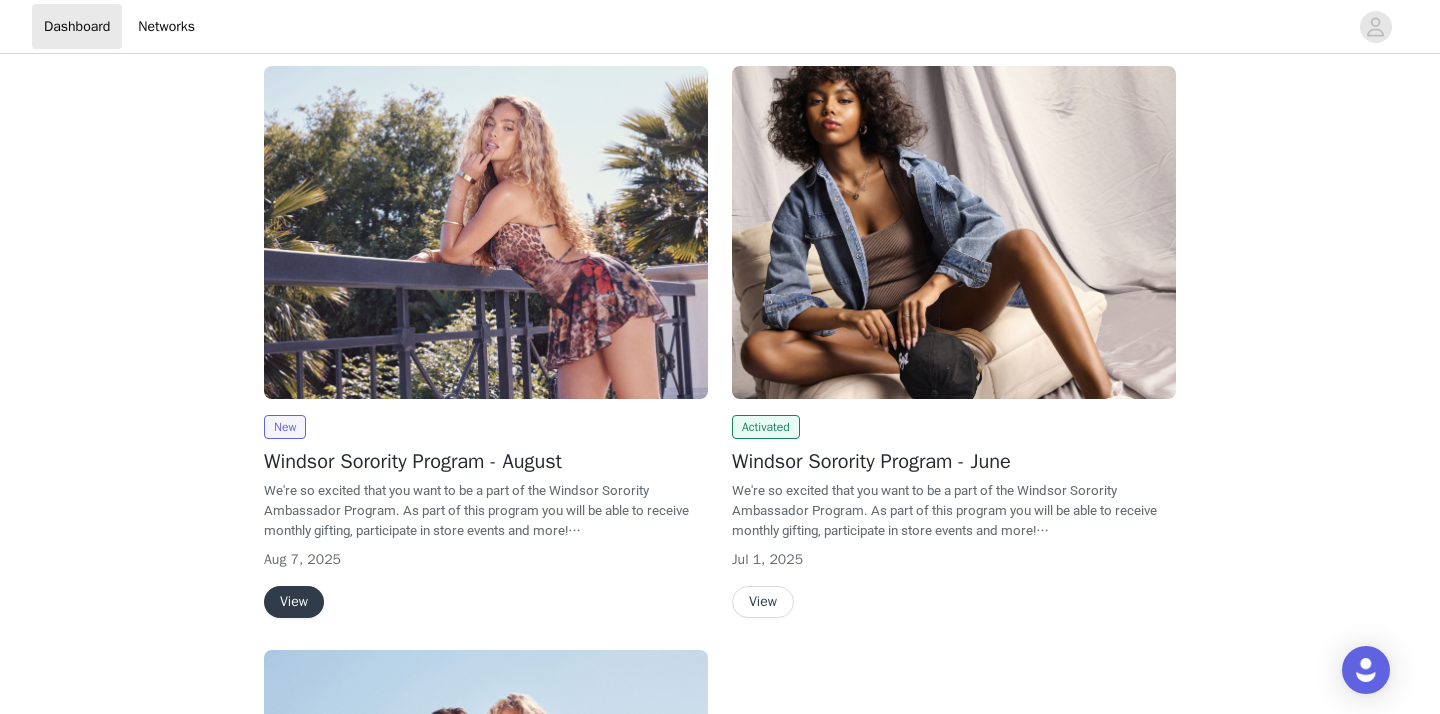 click on "View" at bounding box center [294, 602] 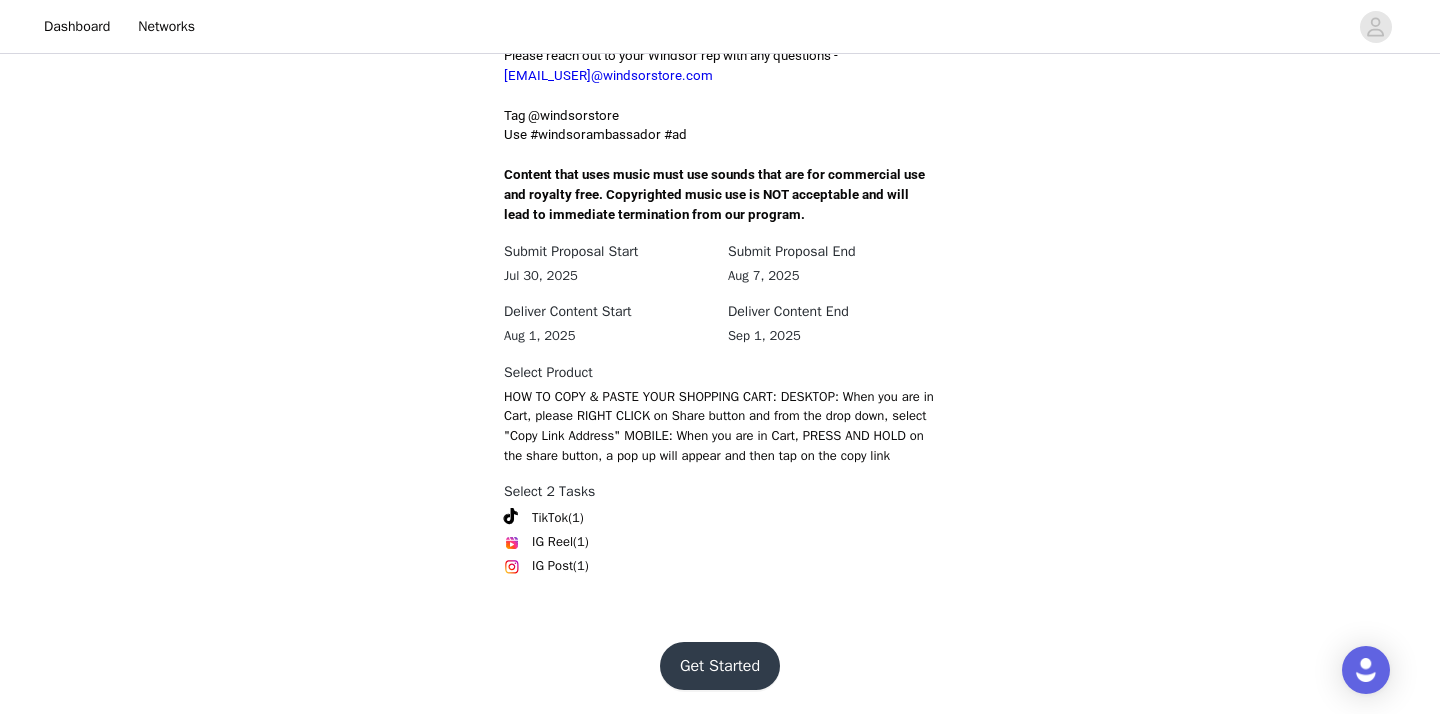 scroll, scrollTop: 666, scrollLeft: 0, axis: vertical 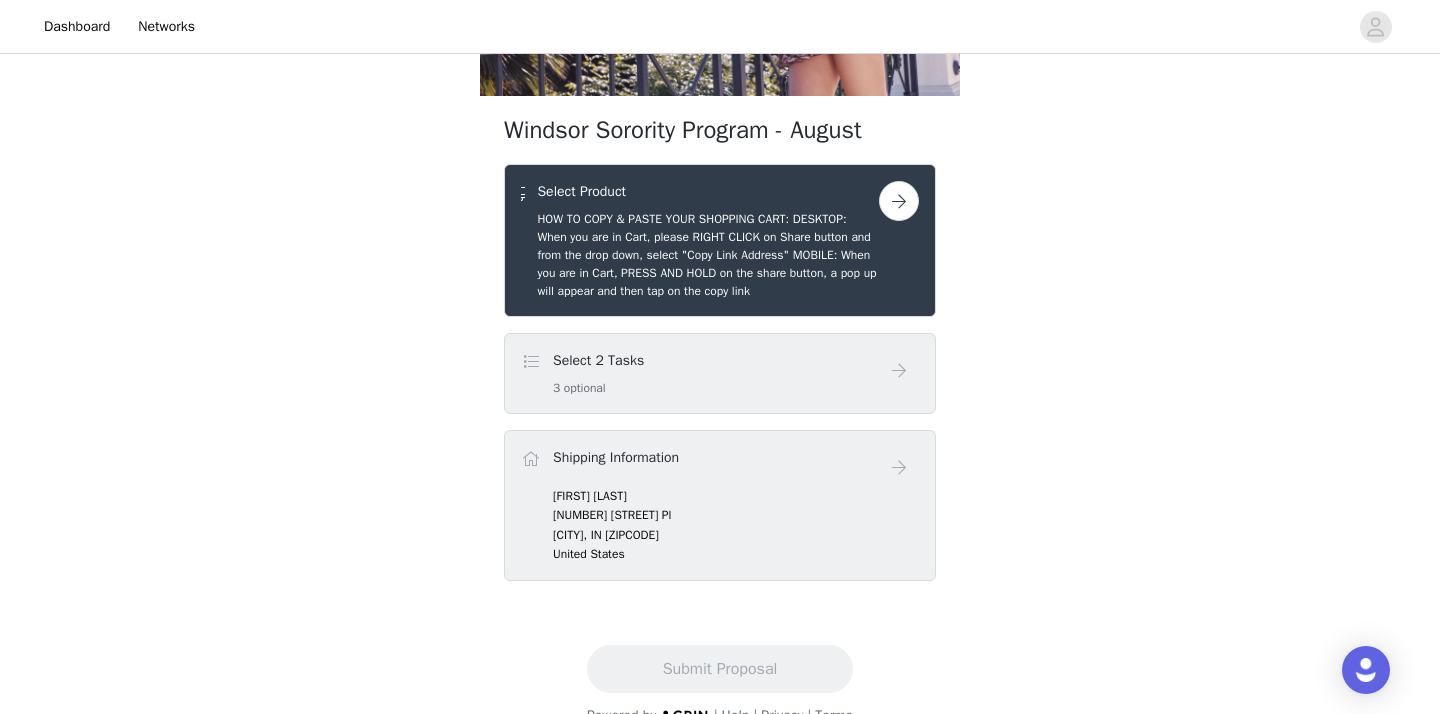 click at bounding box center (899, 201) 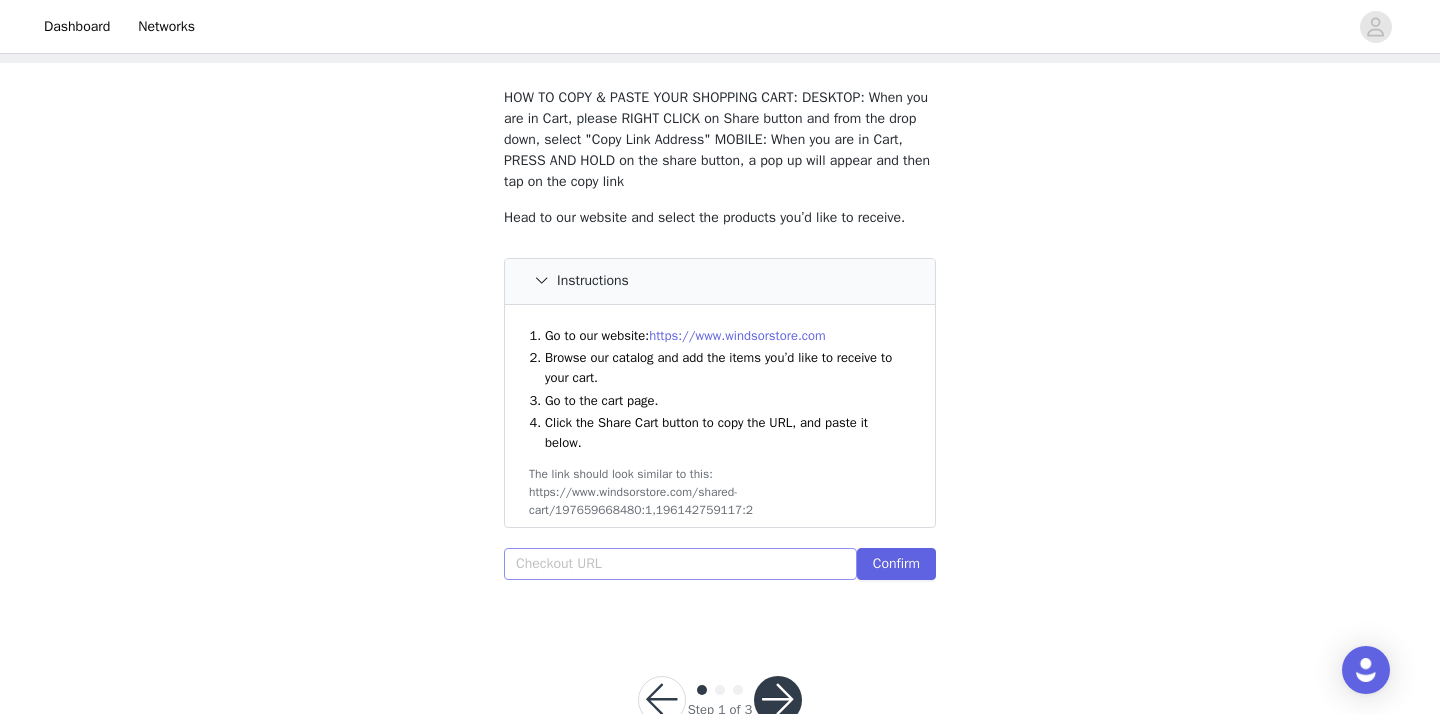 scroll, scrollTop: 104, scrollLeft: 0, axis: vertical 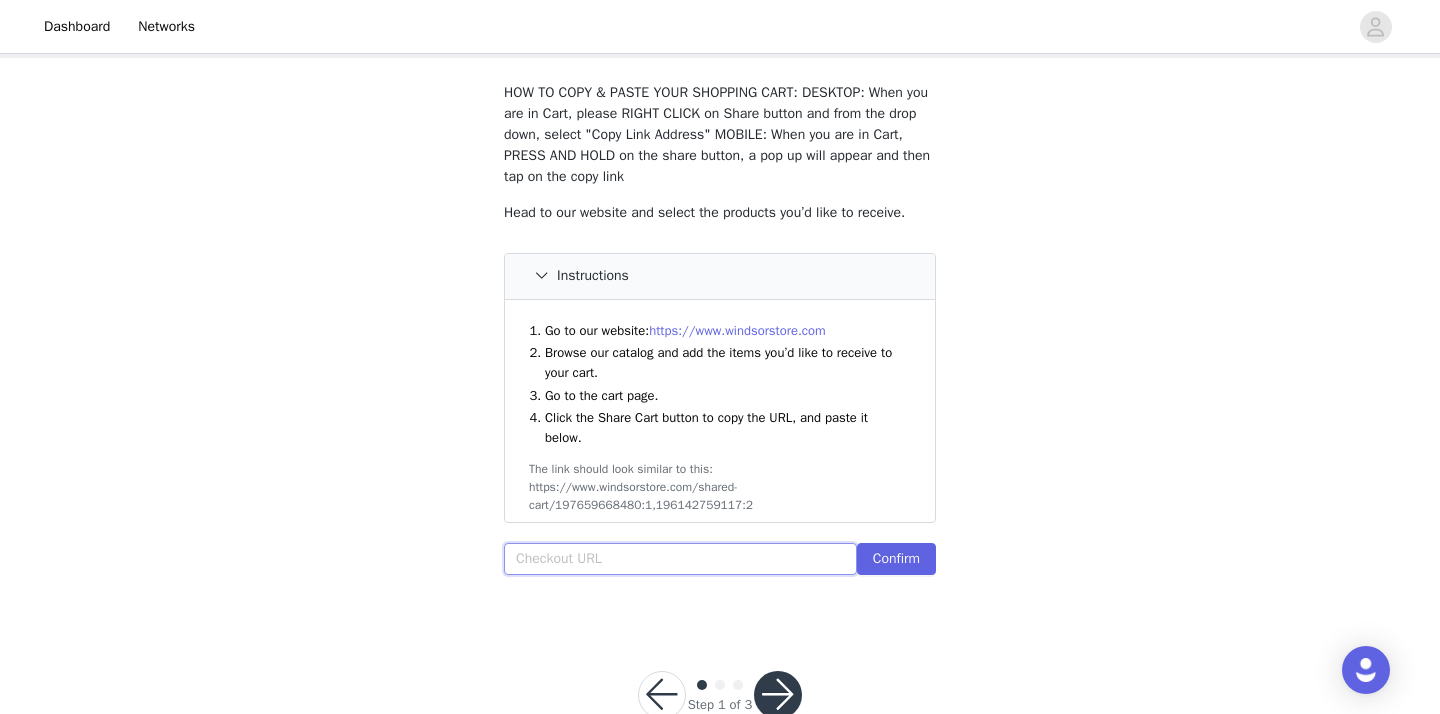 click at bounding box center (680, 559) 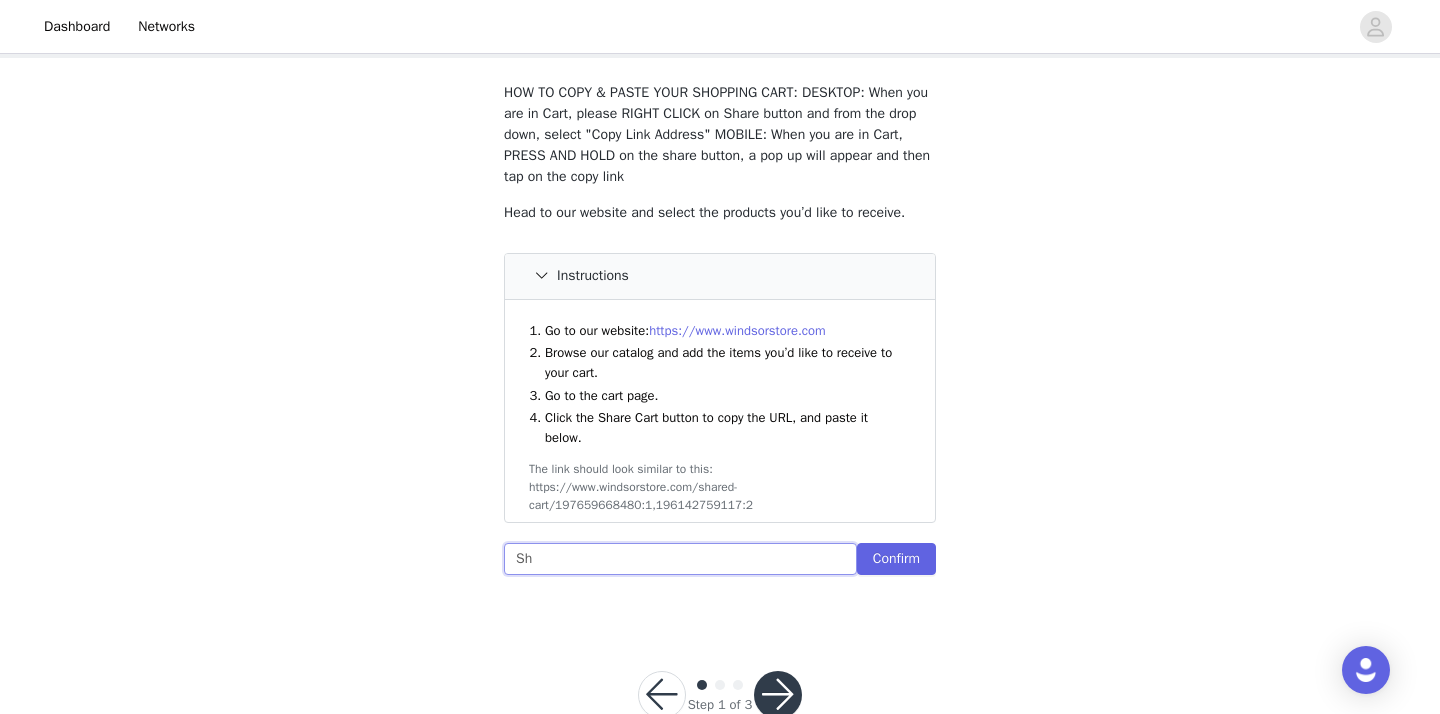 type on "S" 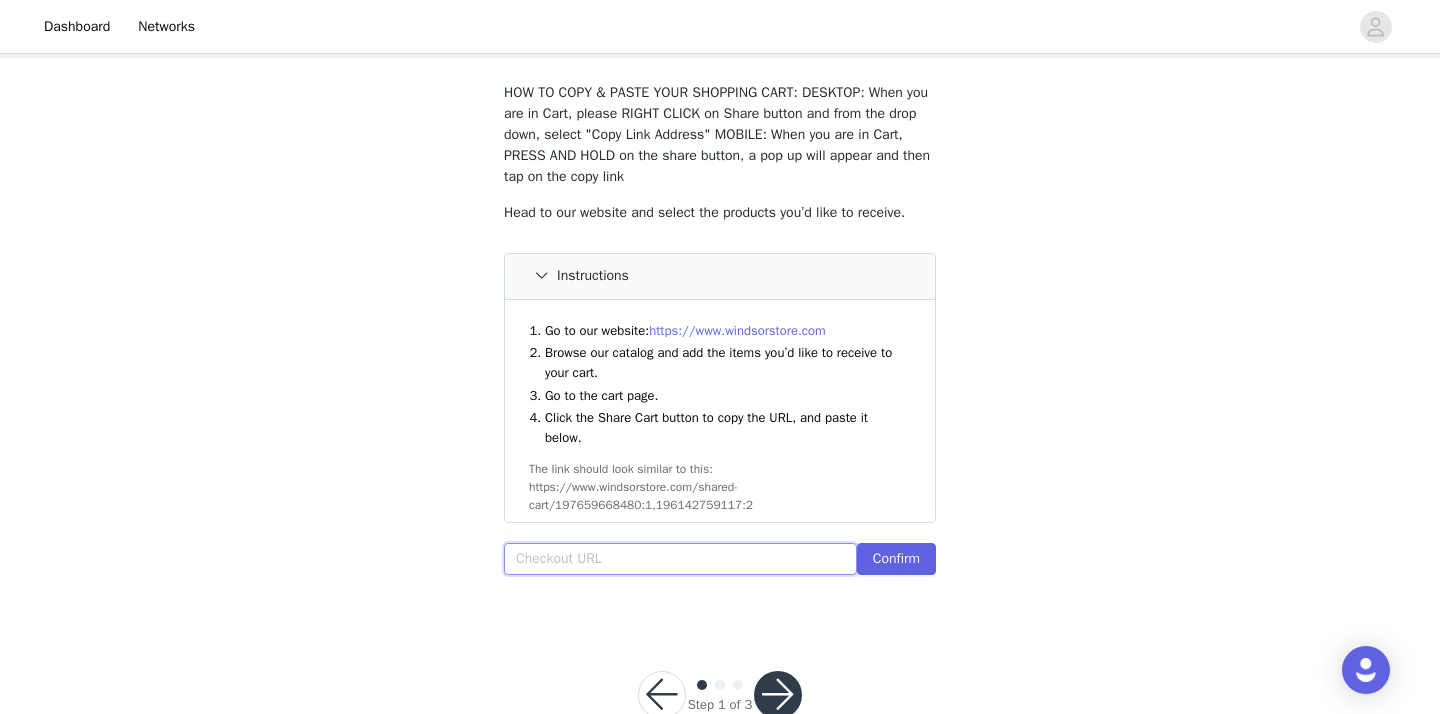 paste on "https://www.windsorstore.com/cart/43326969643059:1,43157336064051:1,43209231368243:1,42902640263219:1,43459652452403:1" 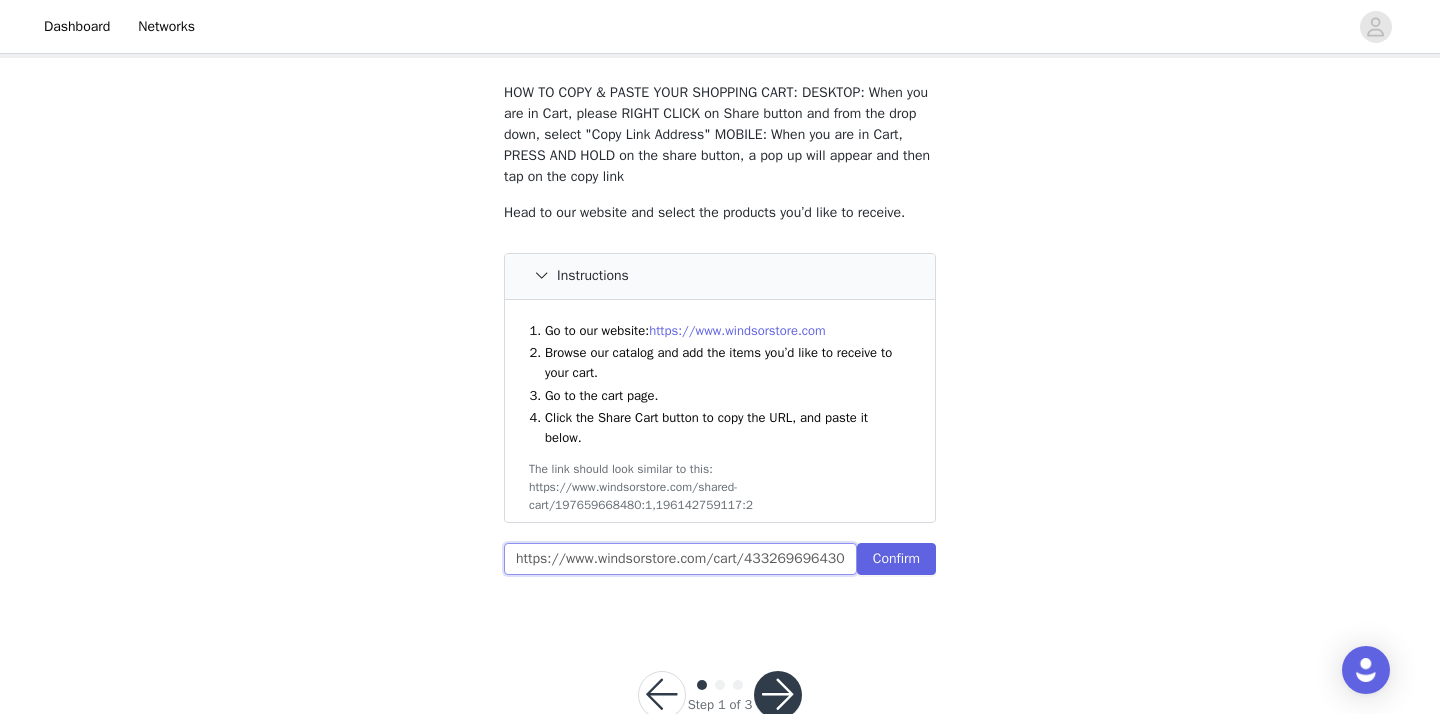 scroll, scrollTop: 0, scrollLeft: 590, axis: horizontal 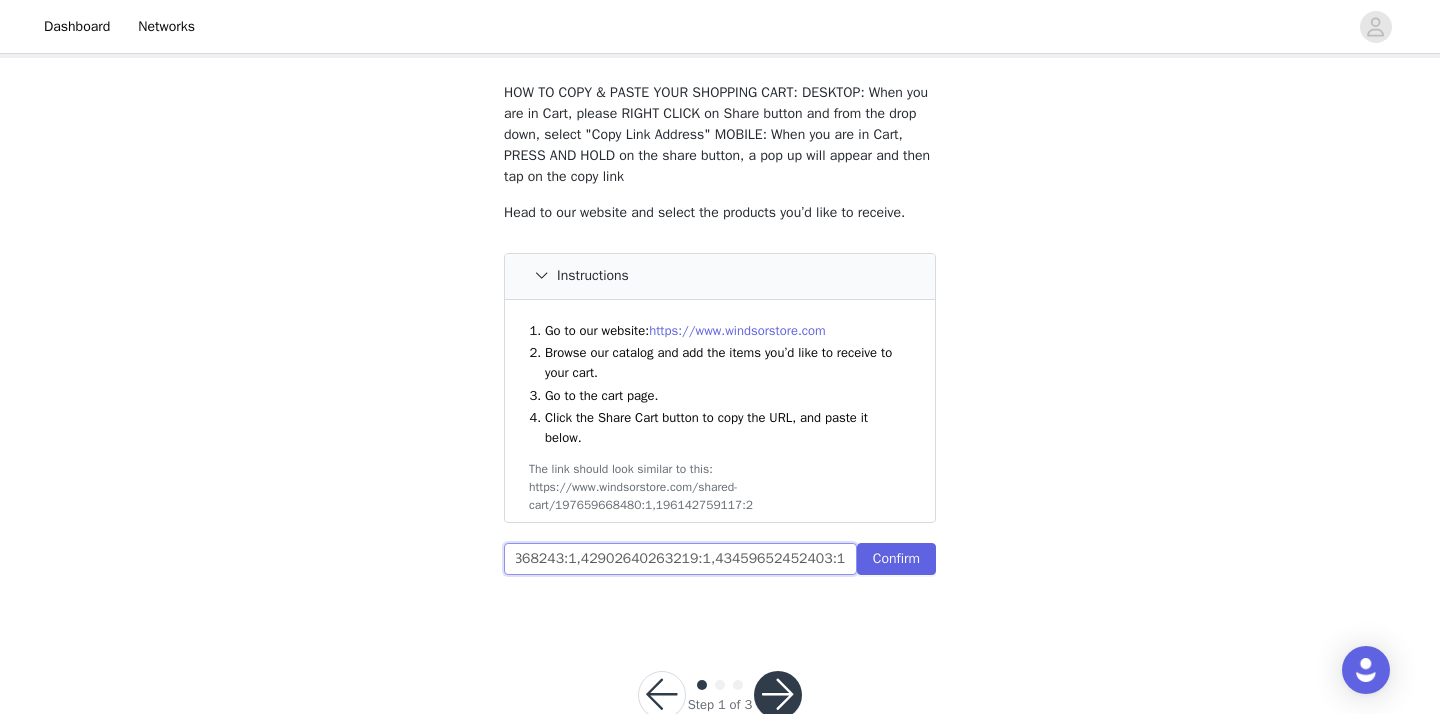 type on "https://www.windsorstore.com/cart/43326969643059:1,43157336064051:1,43209231368243:1,42902640263219:1,43459652452403:1" 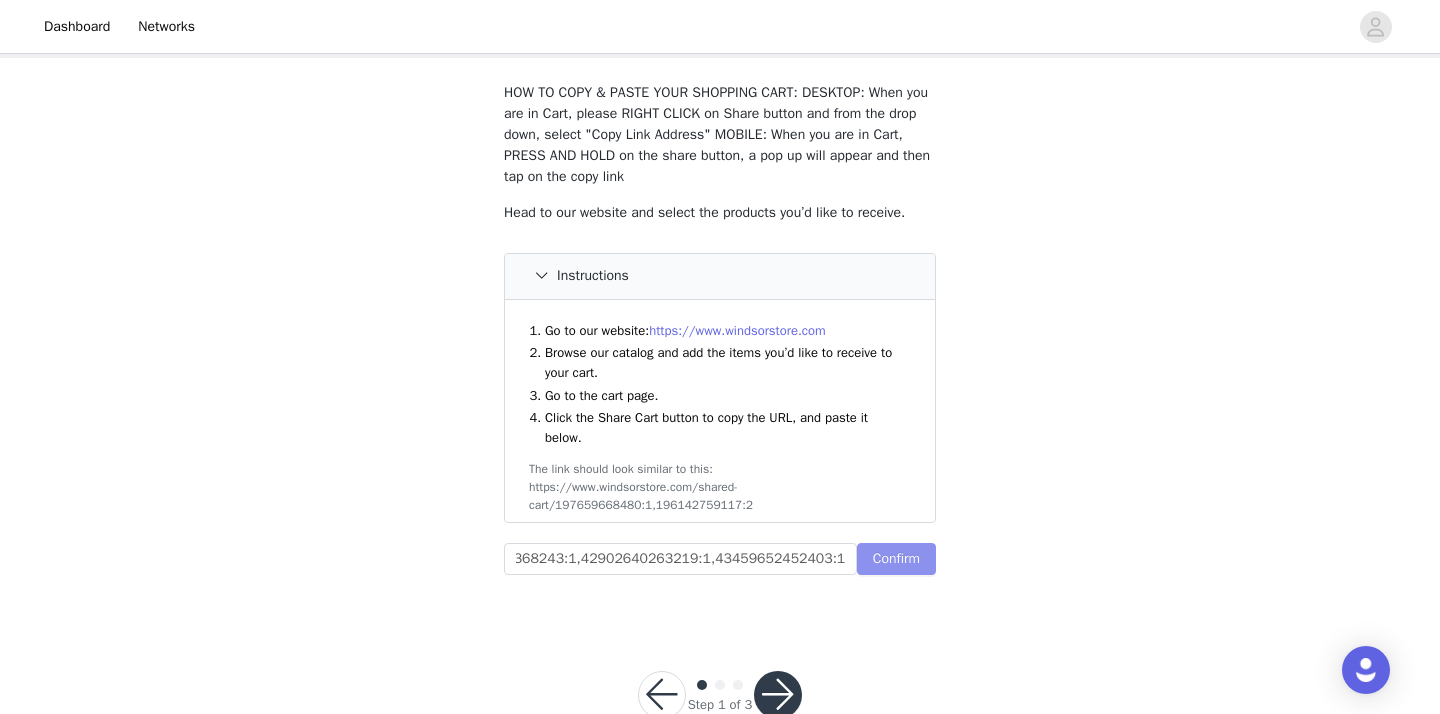 click on "Confirm" at bounding box center [896, 559] 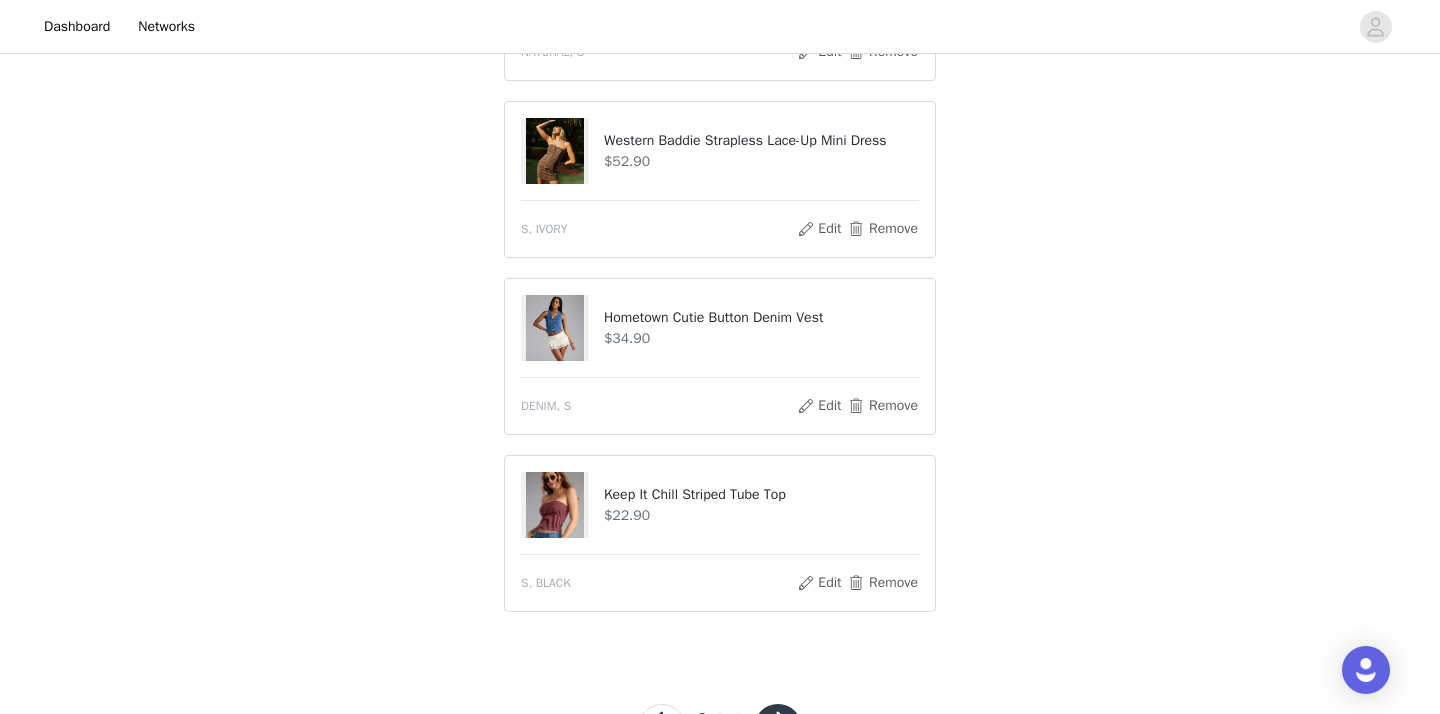 scroll, scrollTop: 1026, scrollLeft: 0, axis: vertical 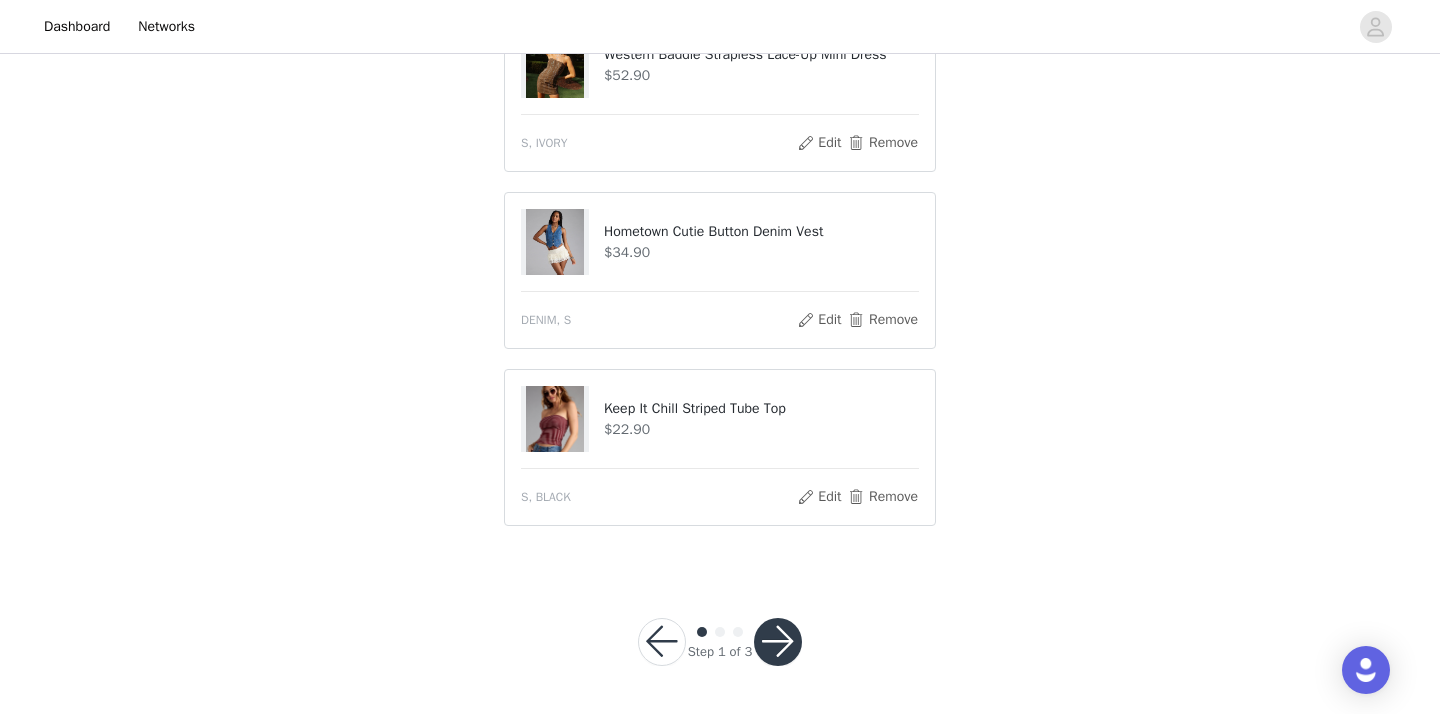 click at bounding box center [778, 642] 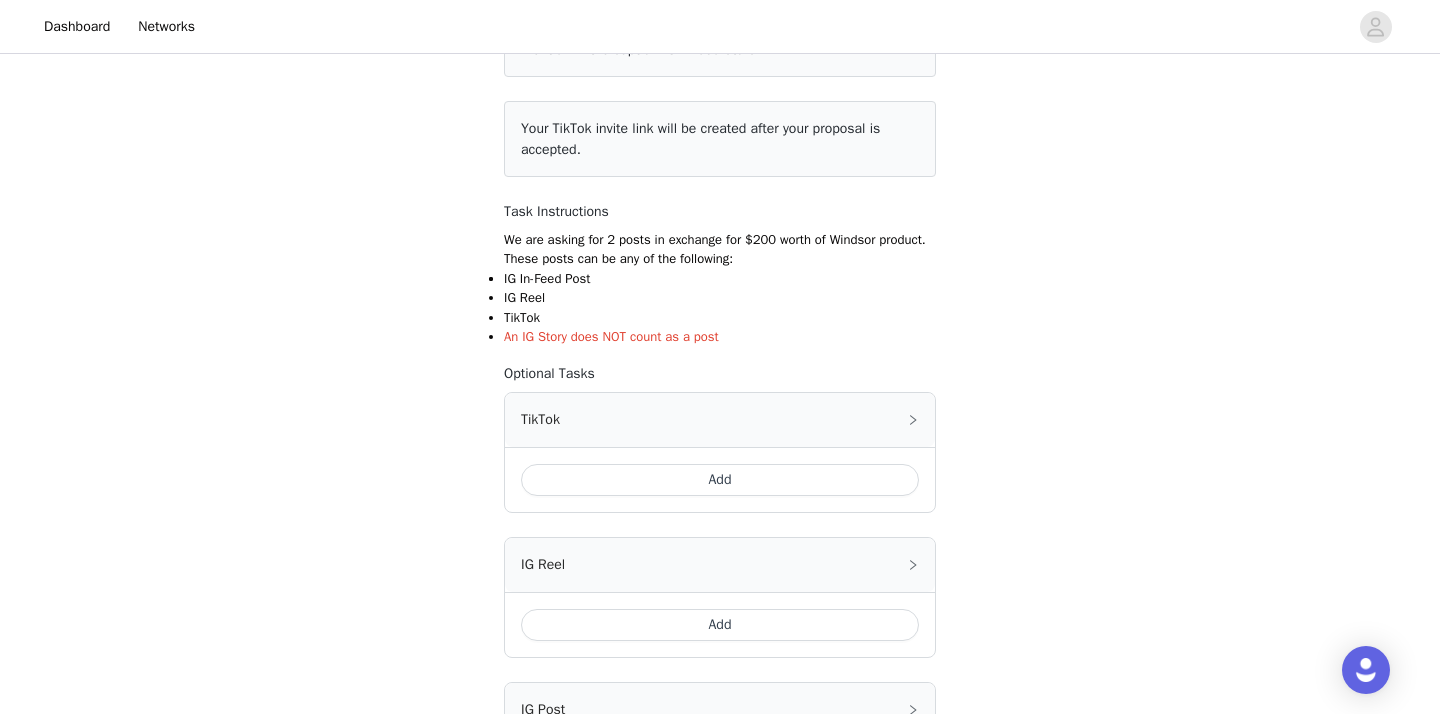 scroll, scrollTop: 218, scrollLeft: 0, axis: vertical 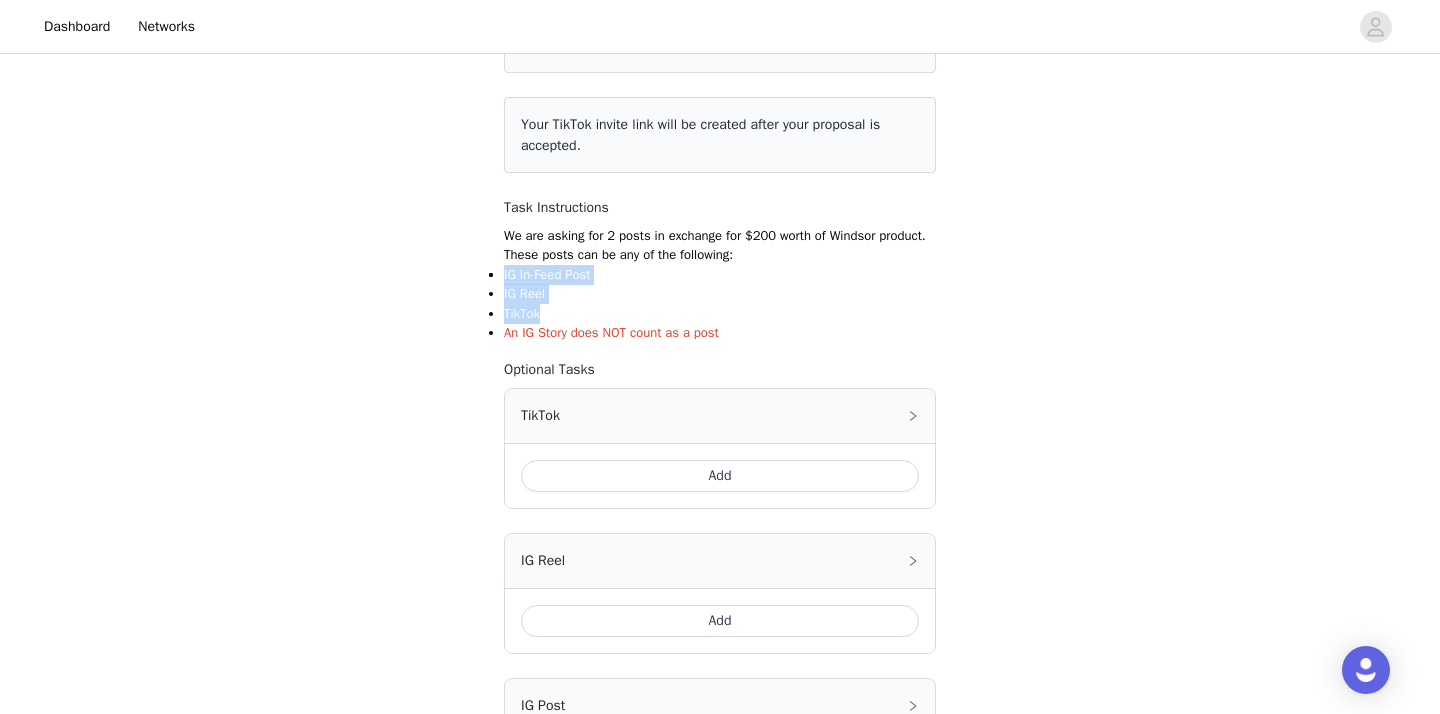 drag, startPoint x: 541, startPoint y: 317, endPoint x: 490, endPoint y: 276, distance: 65.43699 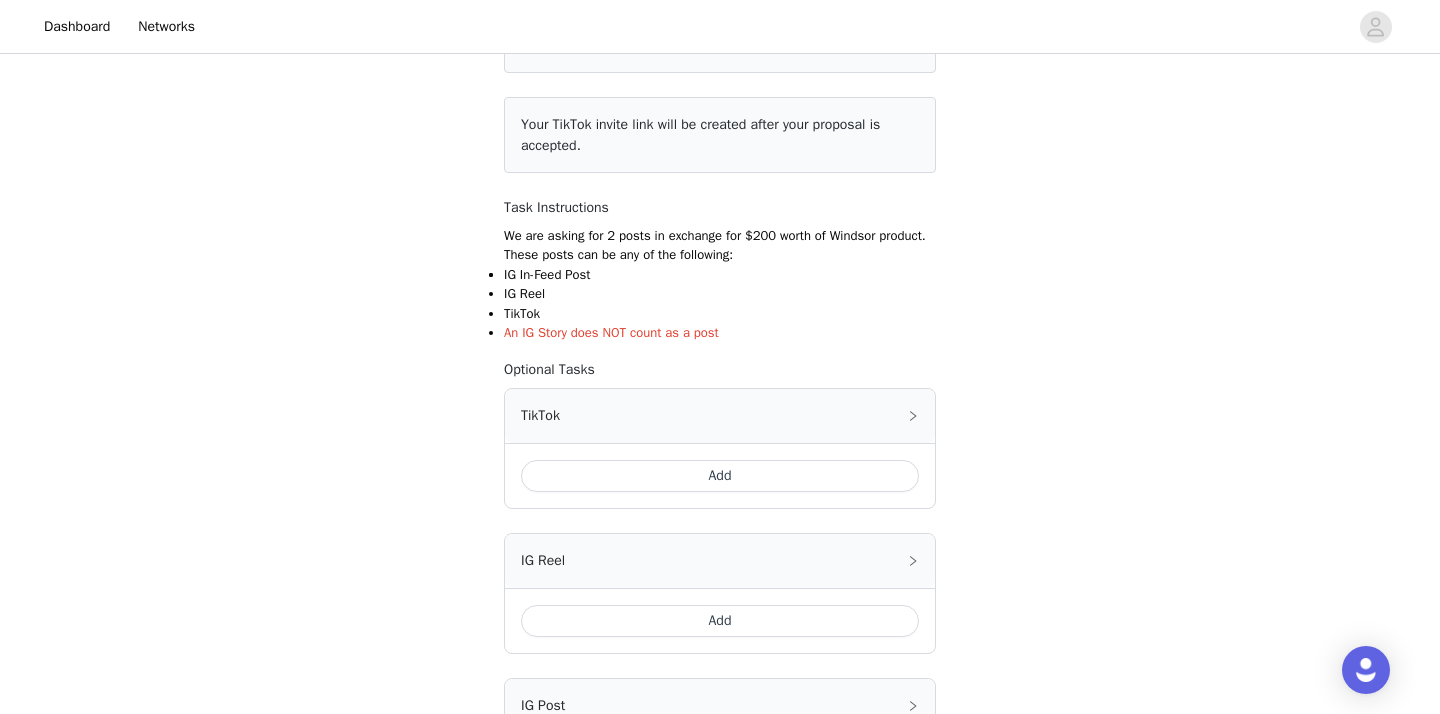 click on "TikTok" at bounding box center [720, 314] 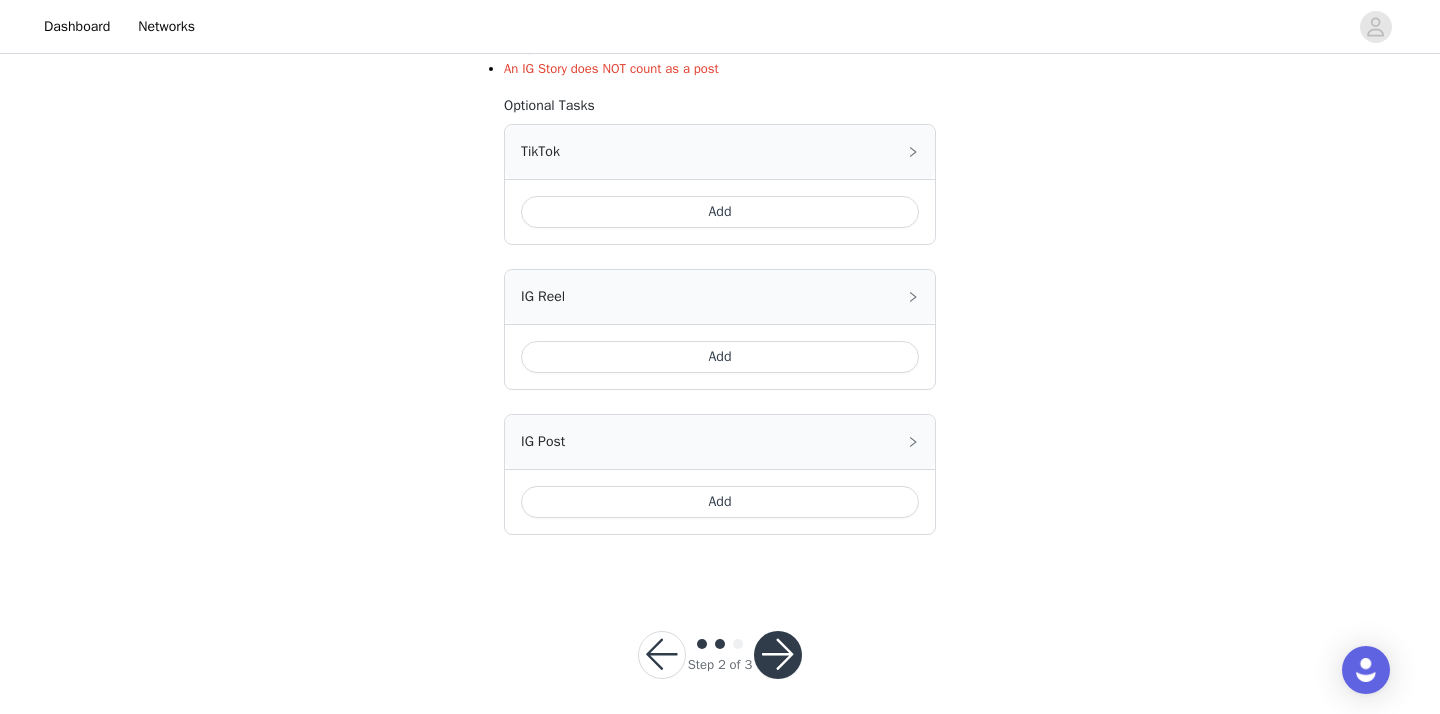 scroll, scrollTop: 488, scrollLeft: 0, axis: vertical 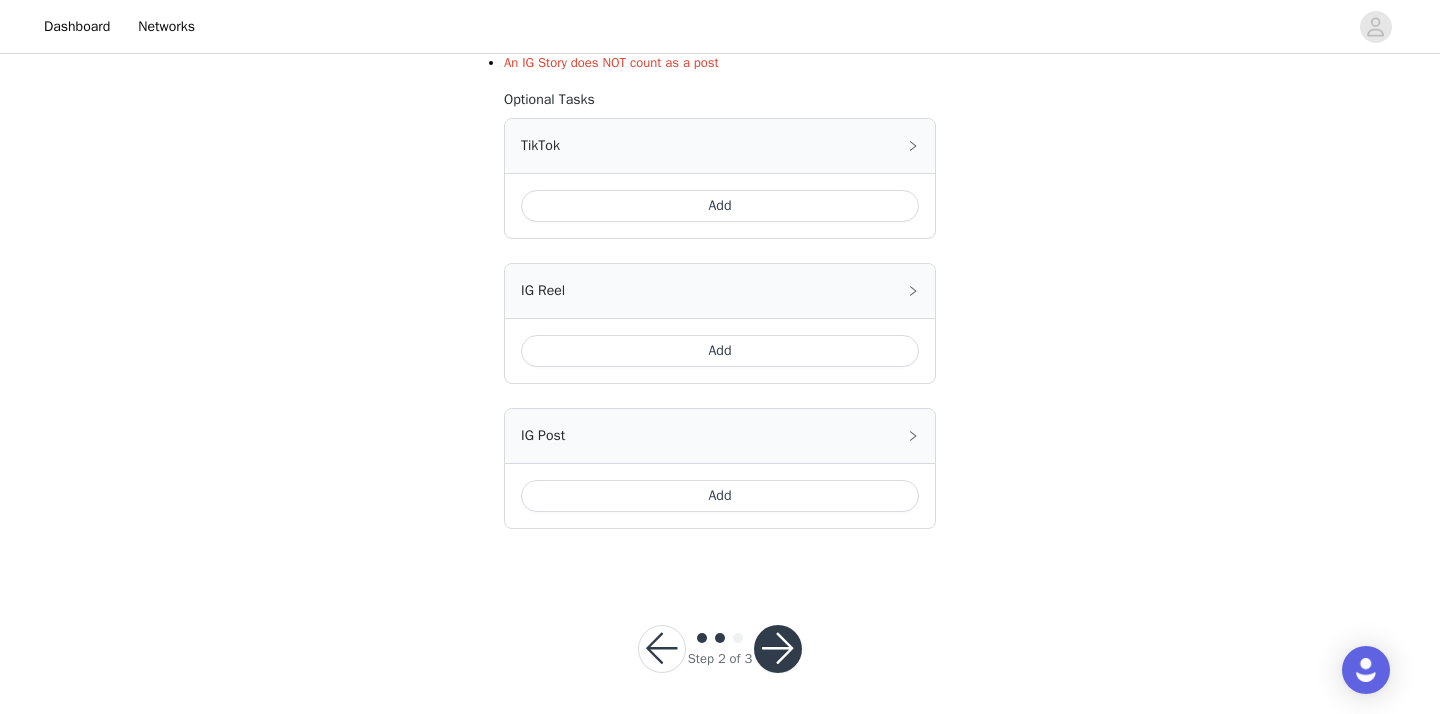 click on "Add" at bounding box center (720, 206) 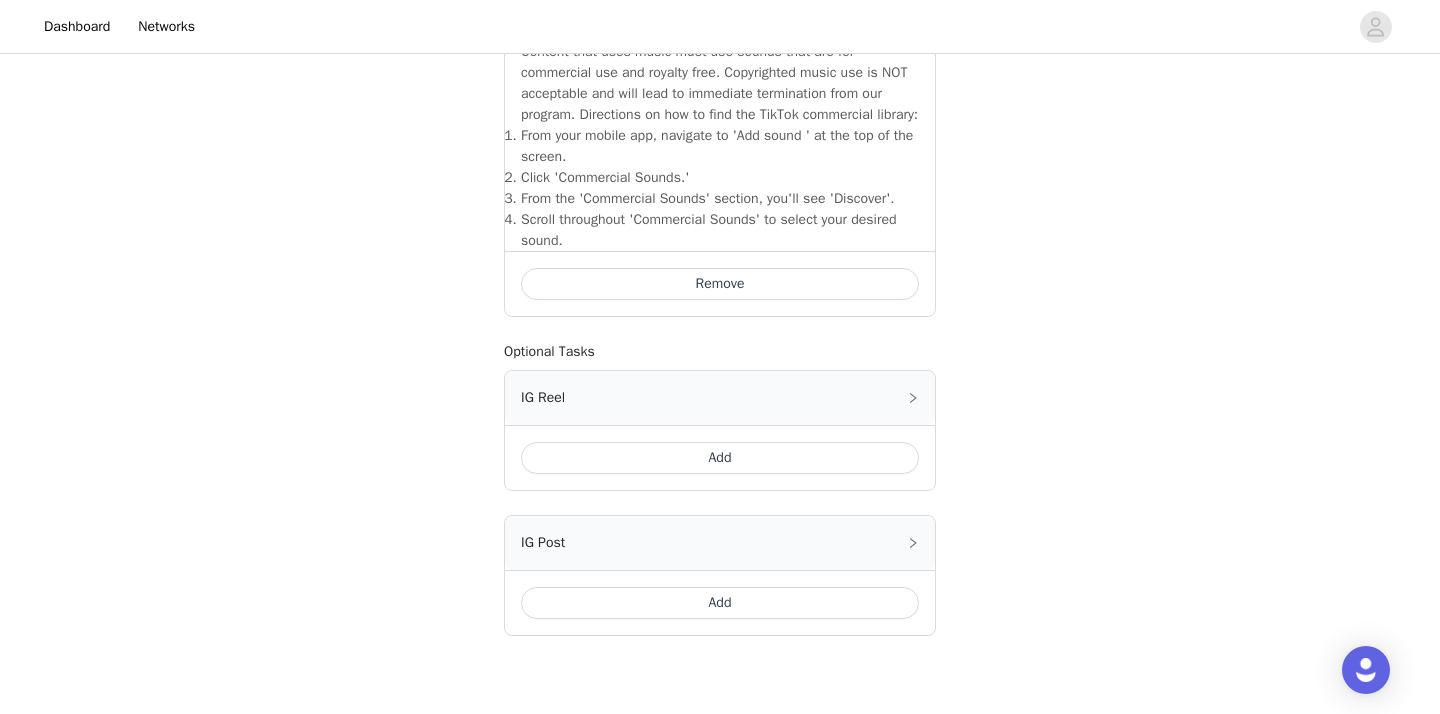 scroll, scrollTop: 696, scrollLeft: 0, axis: vertical 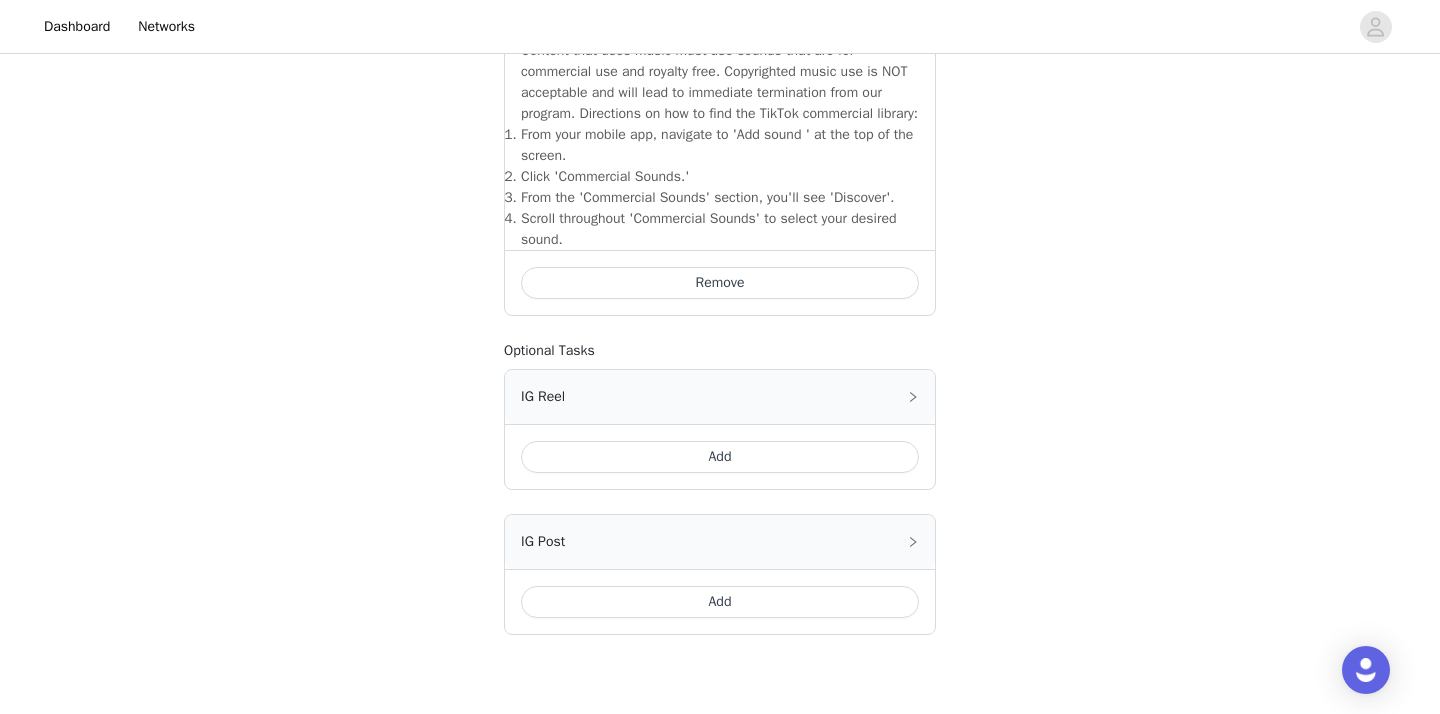 click on "Add" at bounding box center (720, 601) 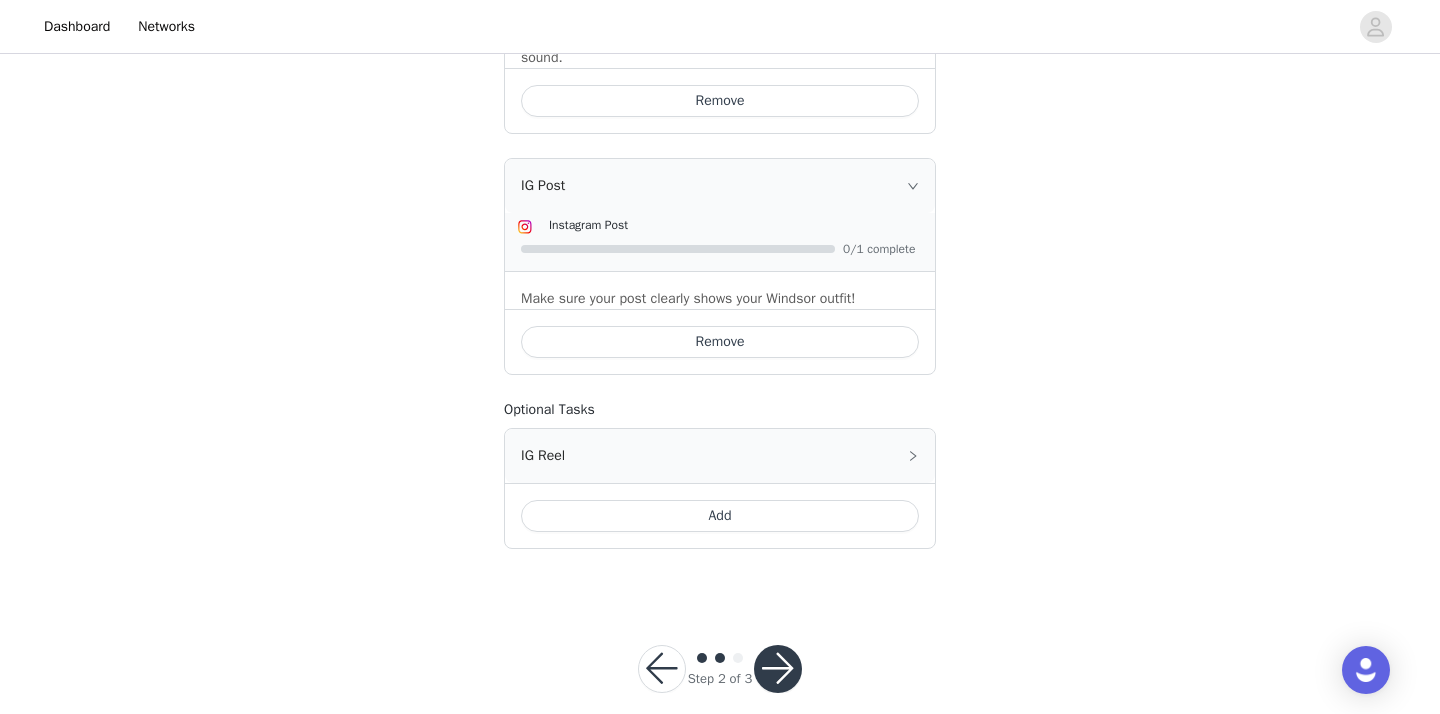 scroll, scrollTop: 880, scrollLeft: 0, axis: vertical 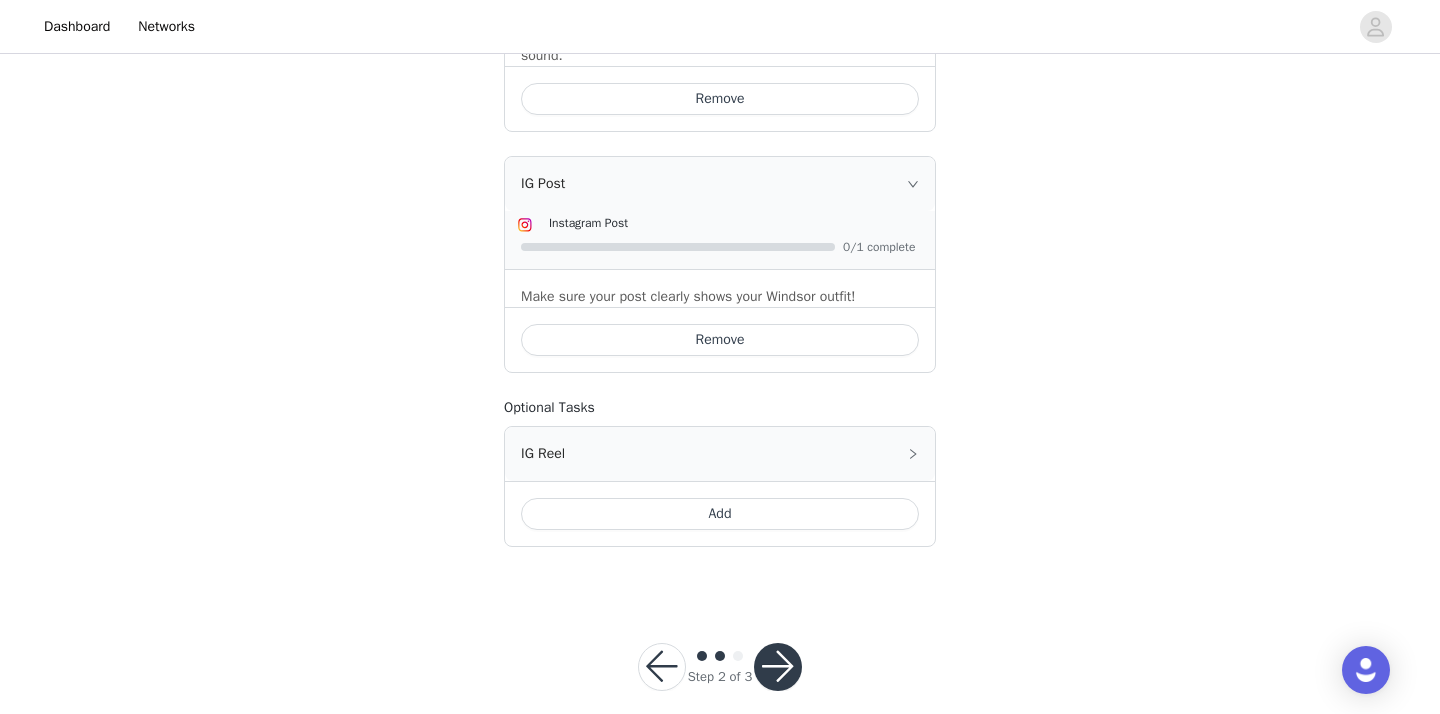 click at bounding box center [778, 667] 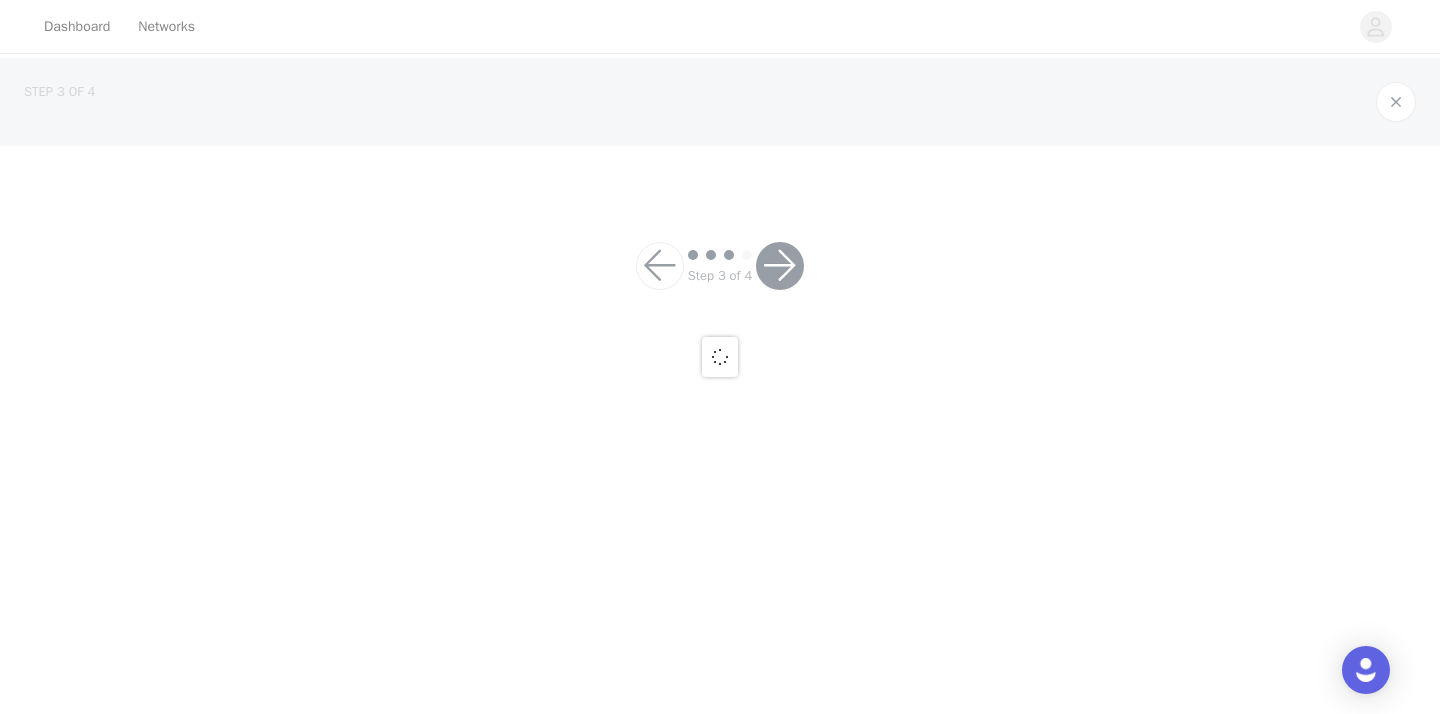 scroll, scrollTop: 0, scrollLeft: 0, axis: both 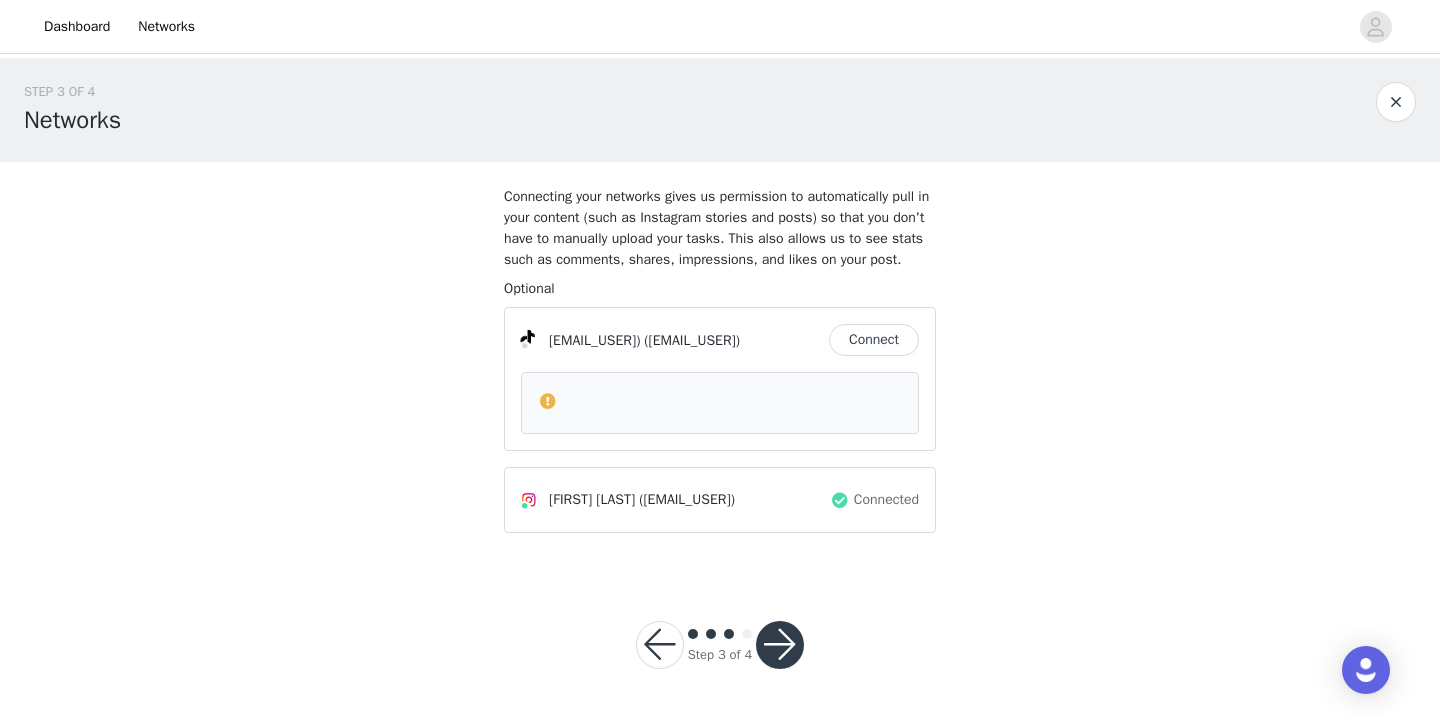 click on "Connect" at bounding box center (874, 340) 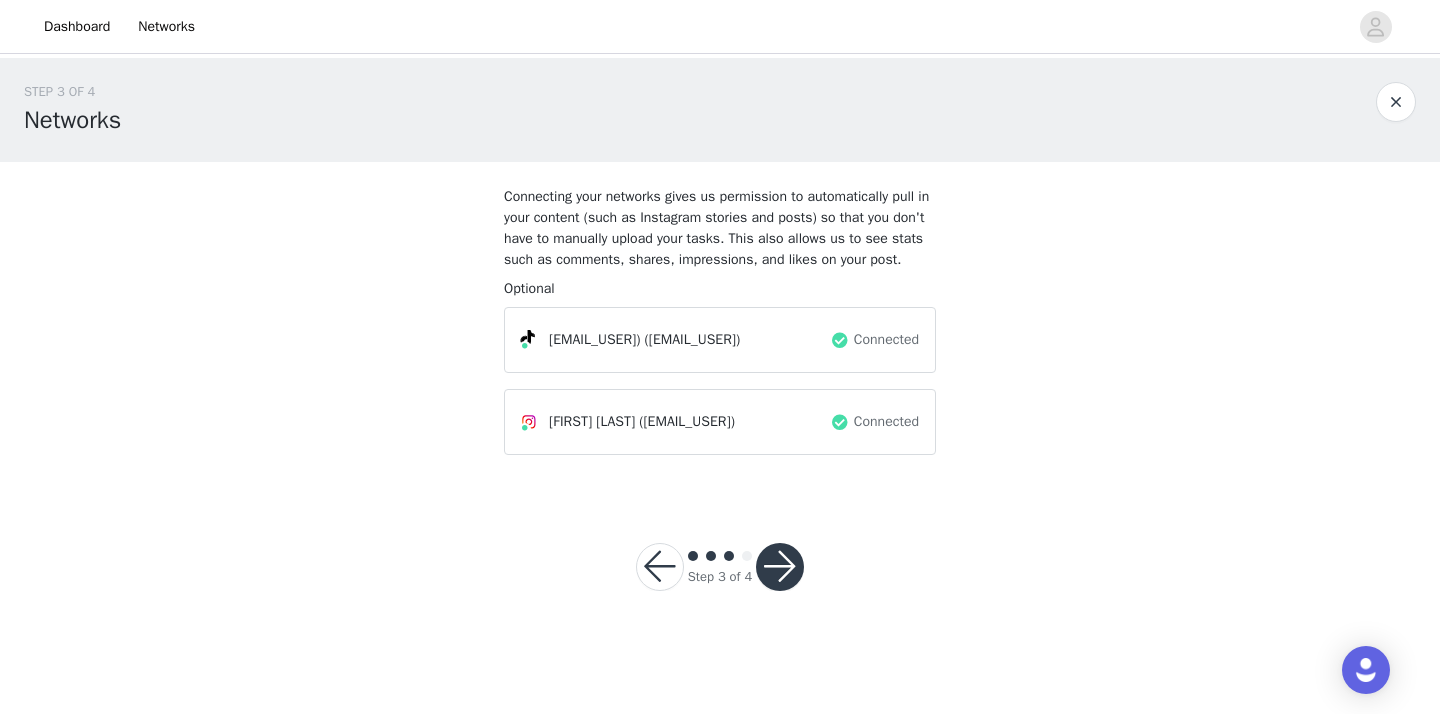 click at bounding box center (780, 567) 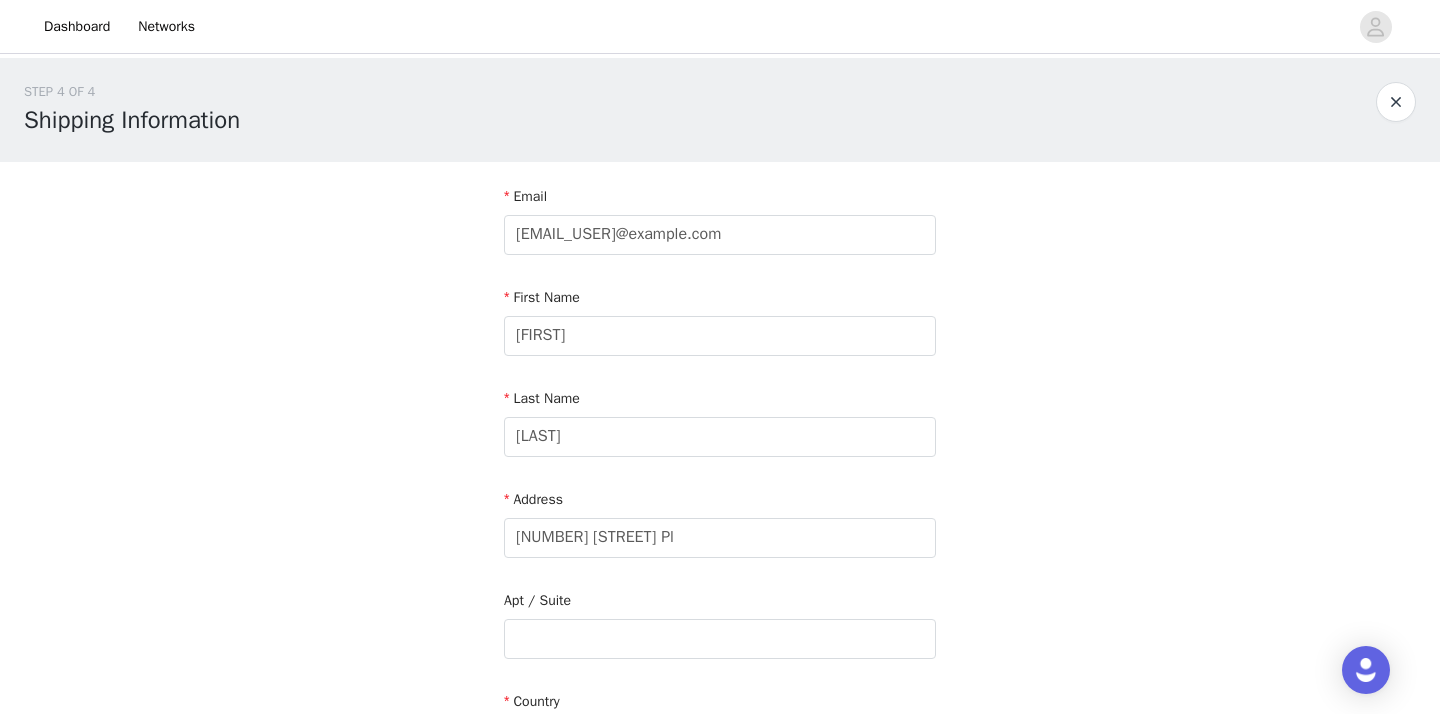scroll, scrollTop: 47, scrollLeft: 0, axis: vertical 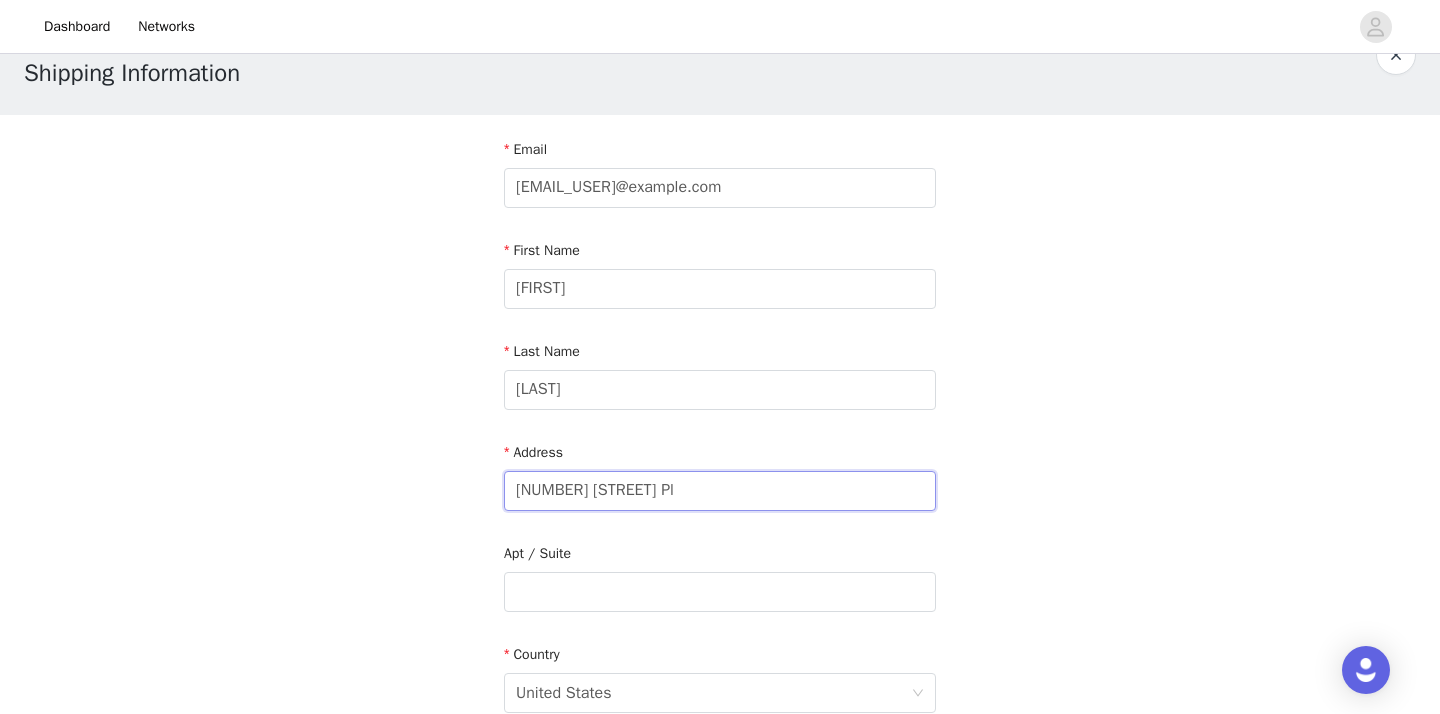 drag, startPoint x: 675, startPoint y: 490, endPoint x: 443, endPoint y: 486, distance: 232.03448 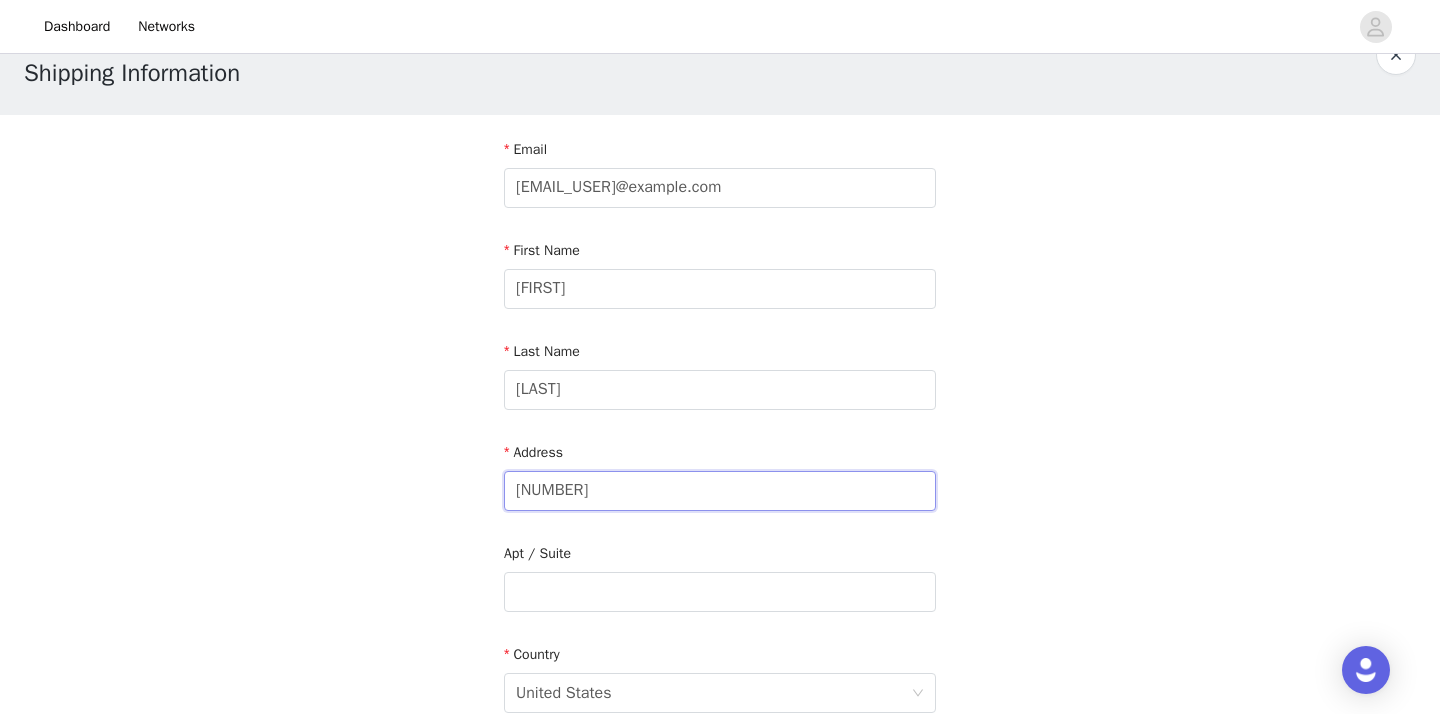 type on "[NUMBER] [STREET]" 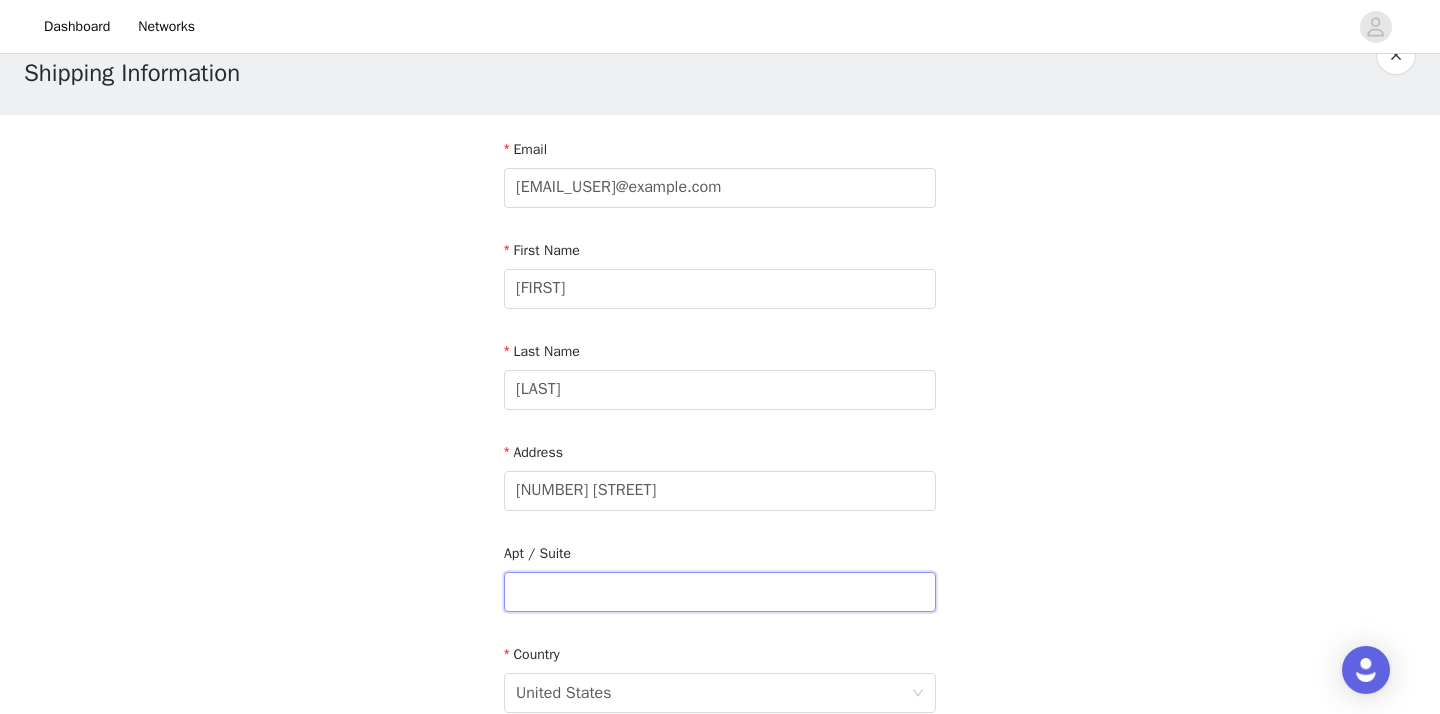 type on "APT [NUMBER][LETTER]" 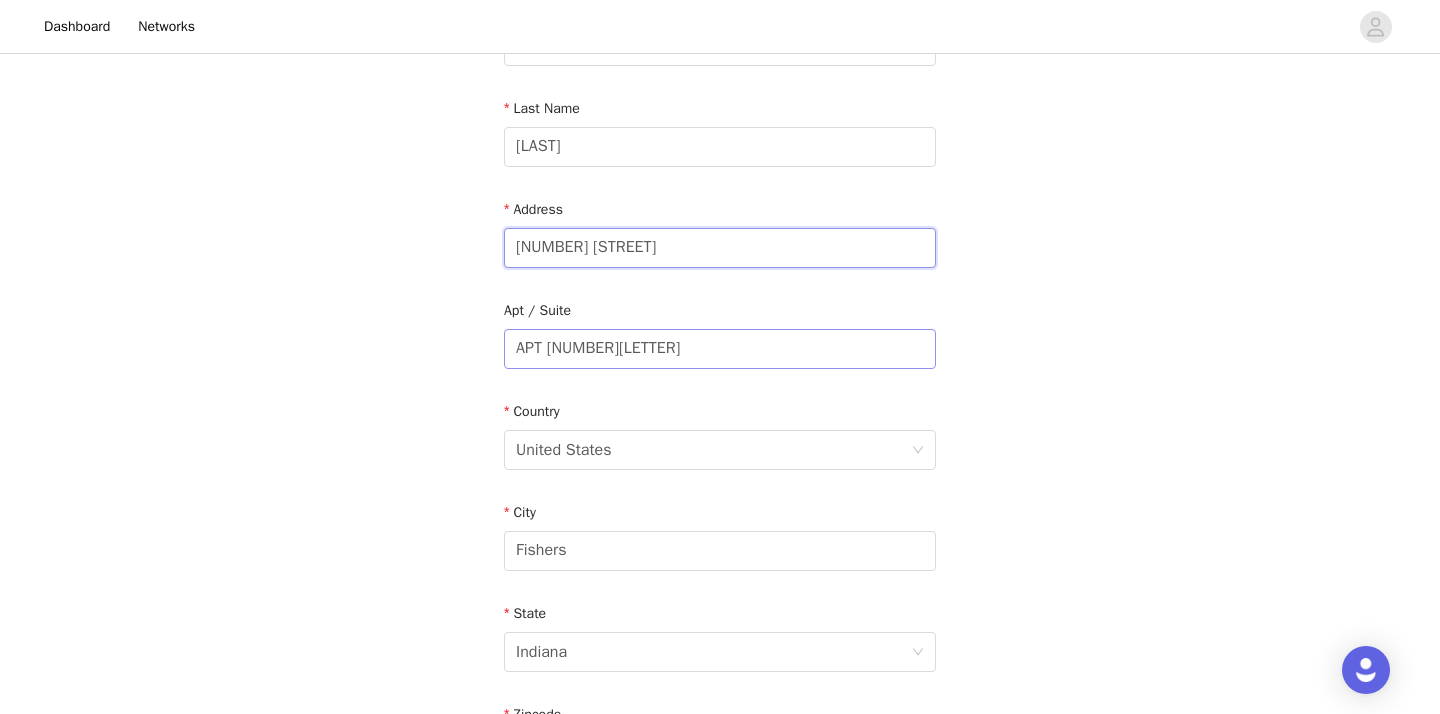 scroll, scrollTop: 368, scrollLeft: 0, axis: vertical 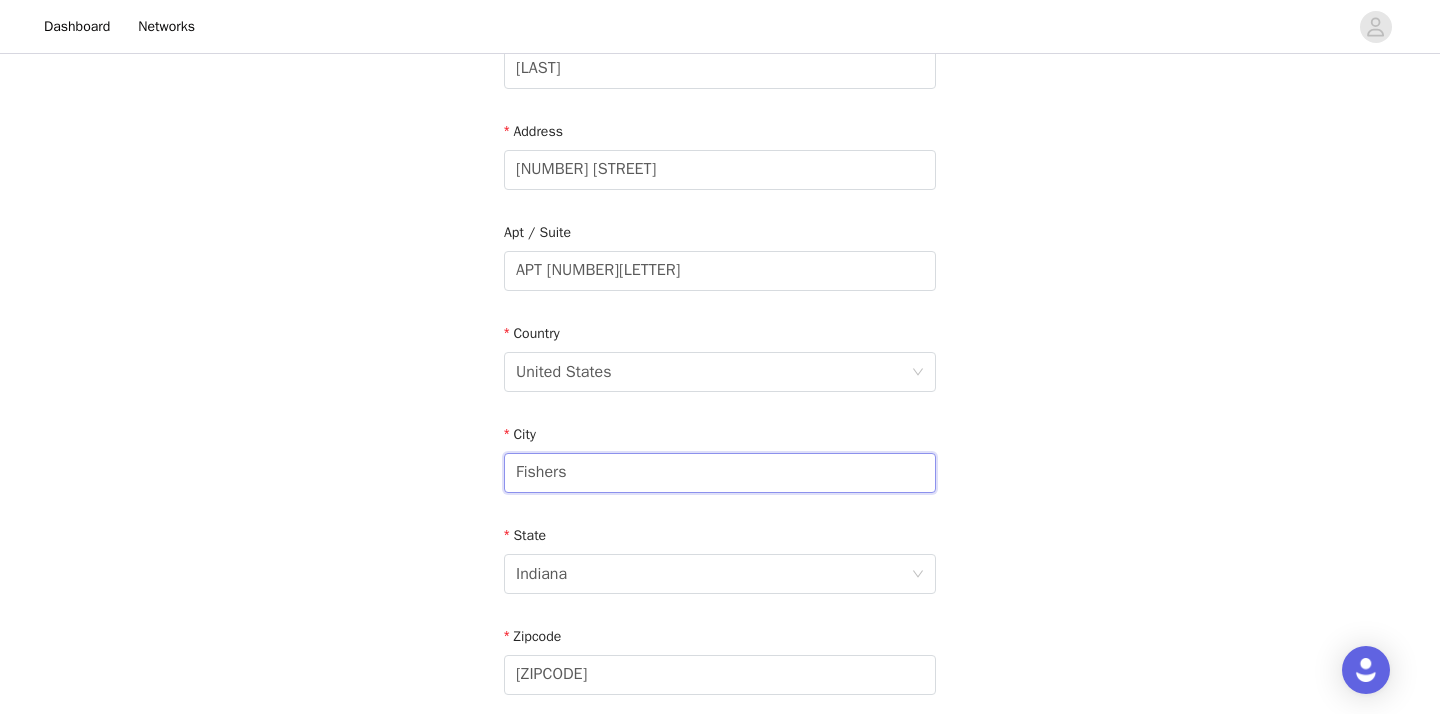 click on "Fishers" at bounding box center [720, 473] 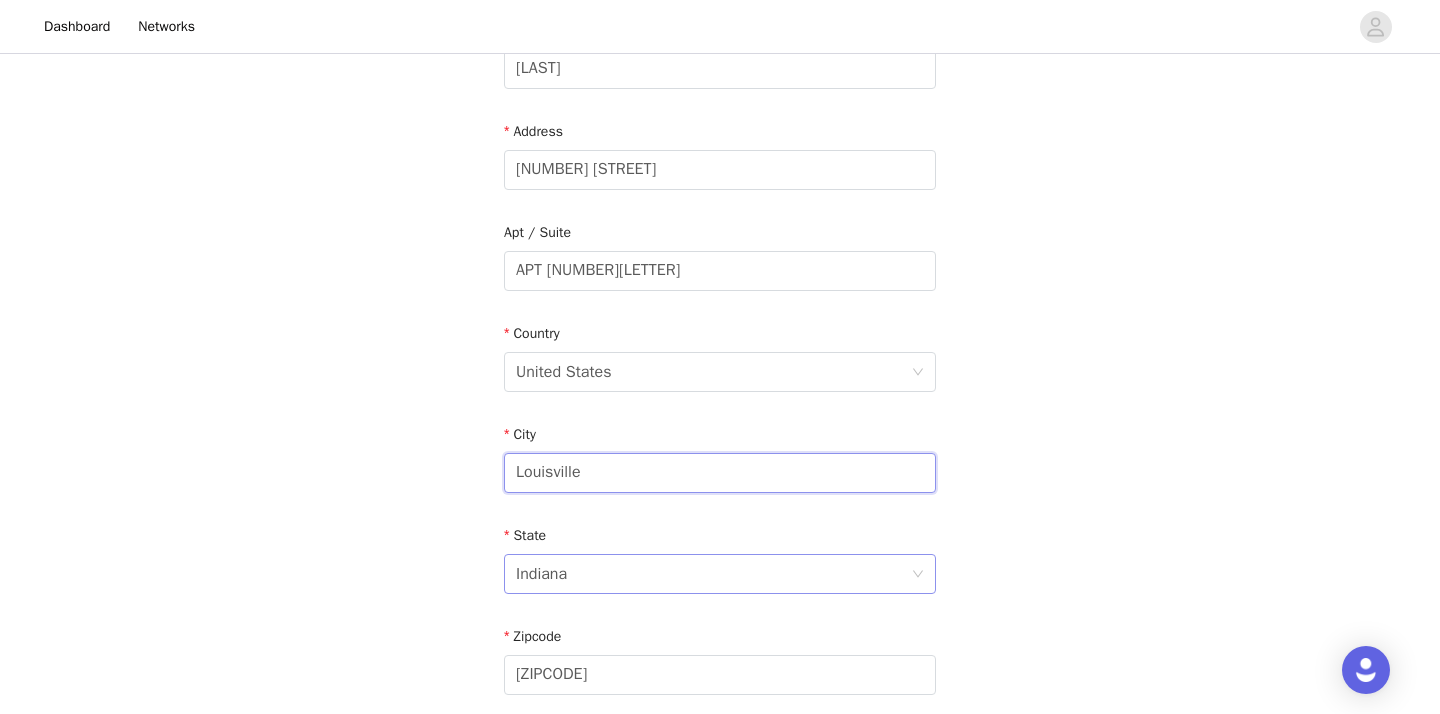 type on "Louisville" 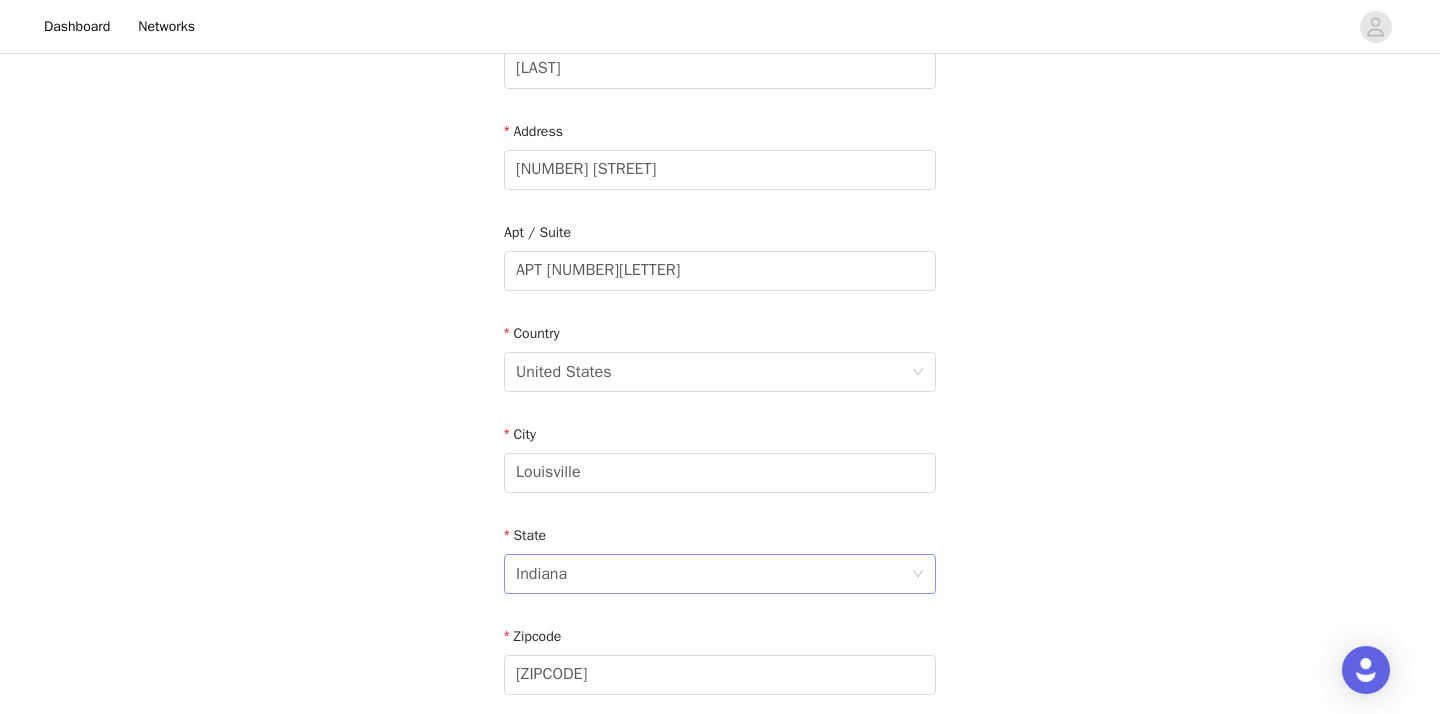 click on "Indiana" at bounding box center [541, 574] 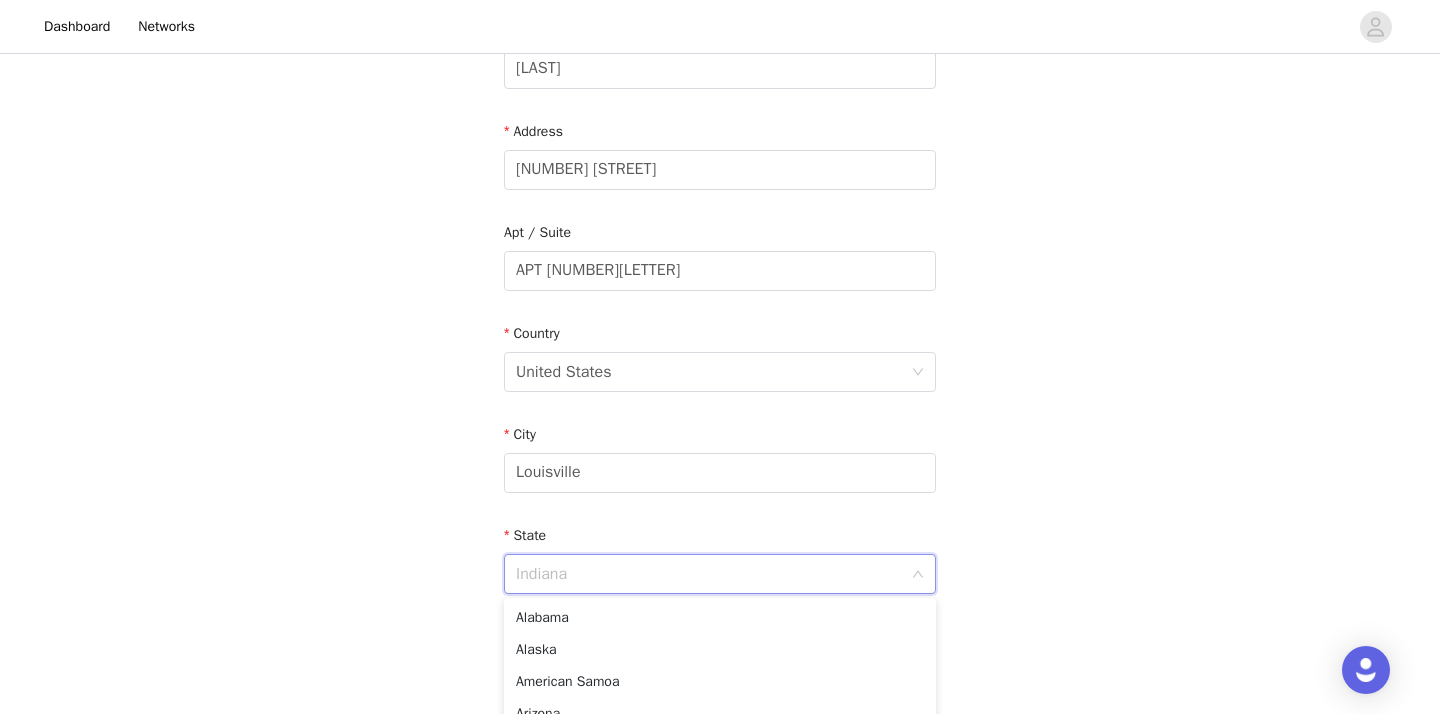 click at bounding box center (713, 574) 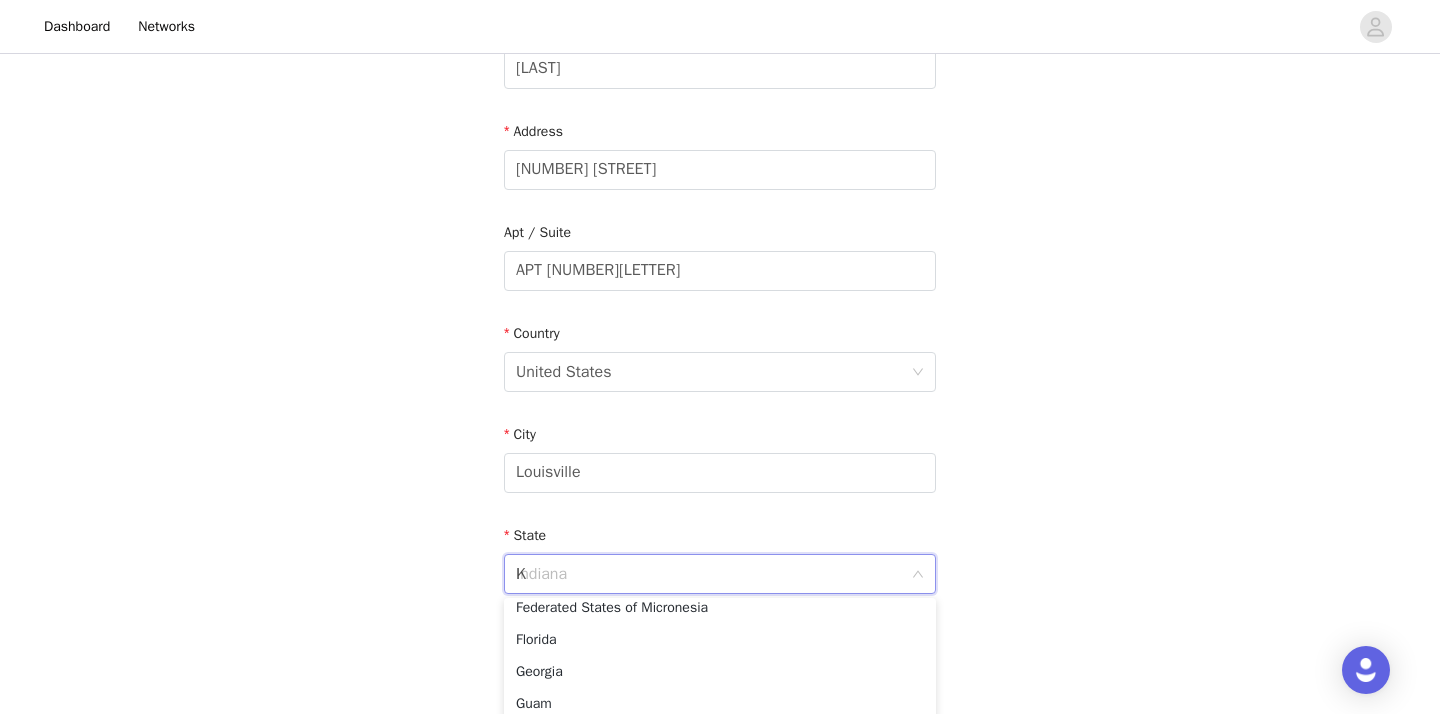 scroll, scrollTop: 4, scrollLeft: 0, axis: vertical 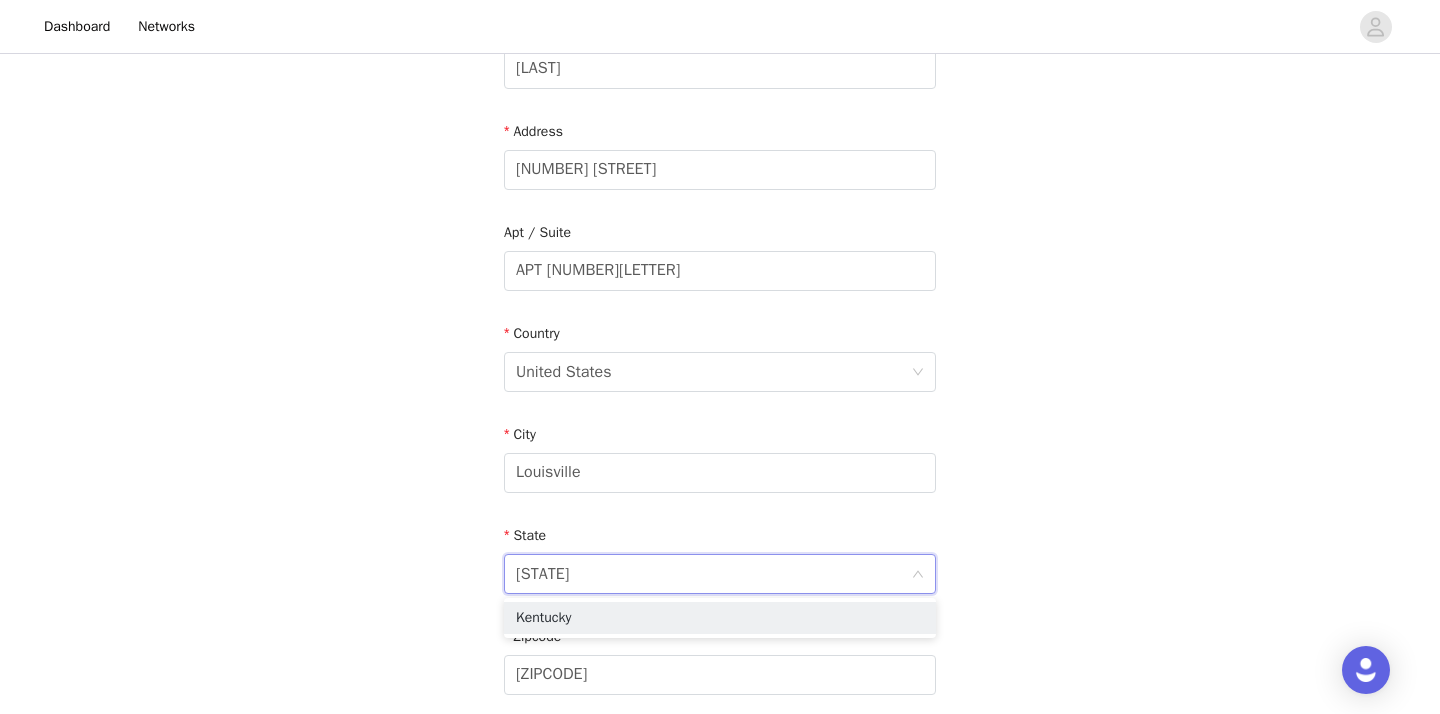 type on "[STATE]" 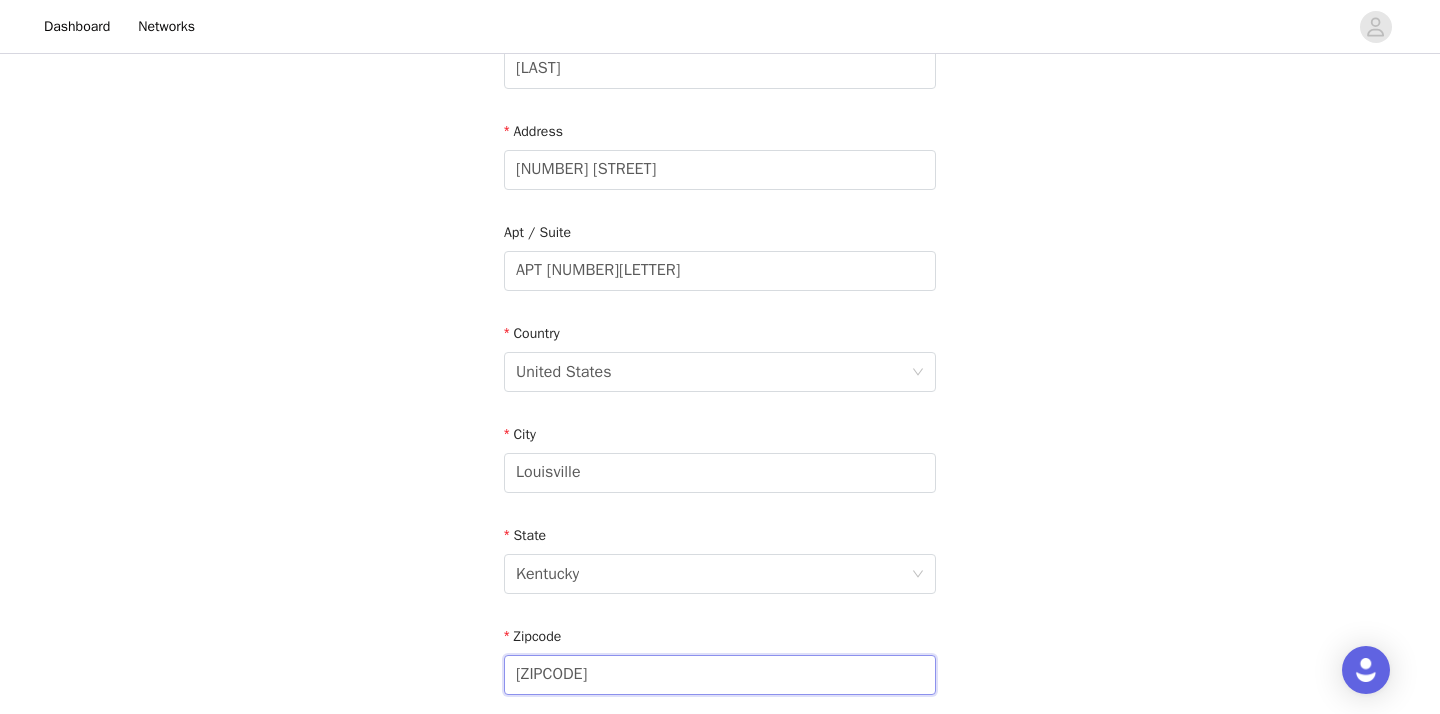 click on "[ZIPCODE]" at bounding box center (720, 675) 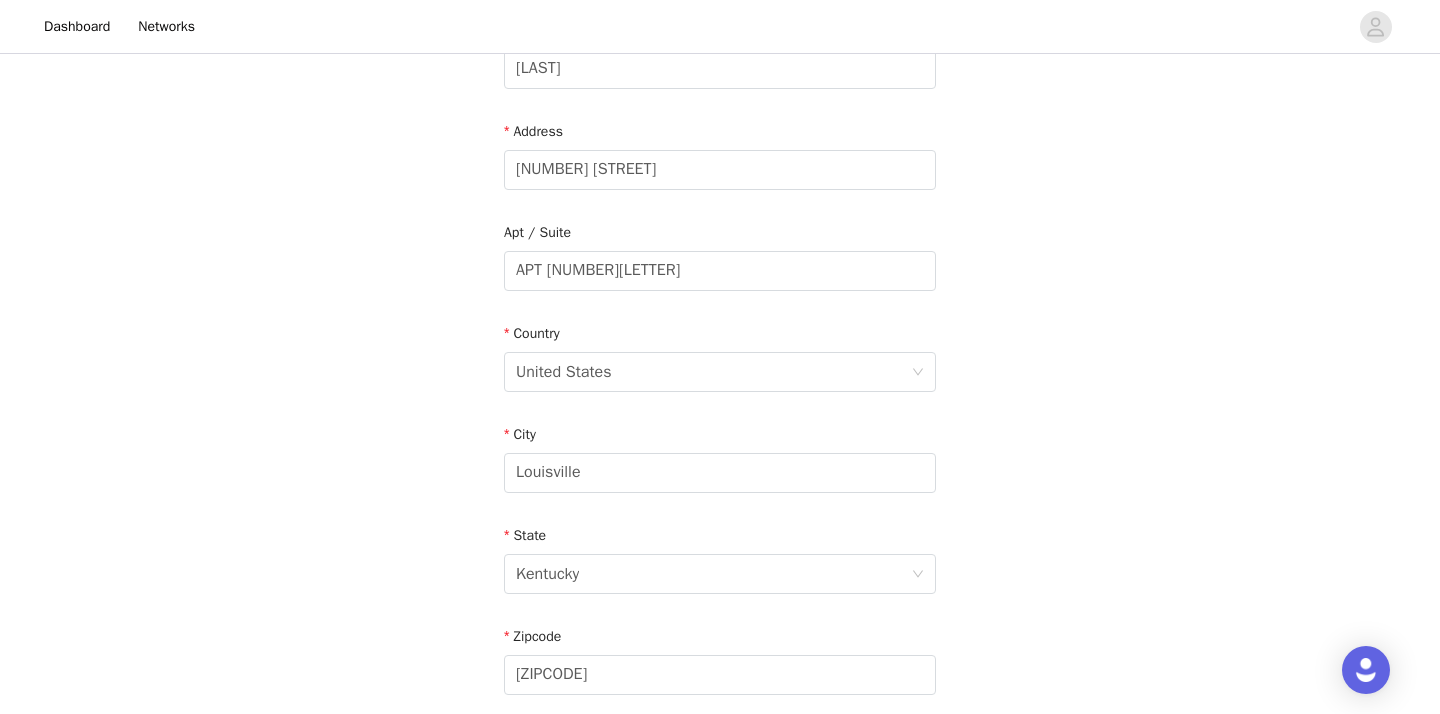 click on "STEP 4 OF 4
Shipping Information
Email [EMAIL_USER]@example.com   First Name [FIRST]   Last Name [LAST]   Address [NUMBER] [STREET]   Apt / Suite APT [NUMBER][LETTER]   Country
United States
City [CITY]   State
[STATE]
Zipcode [ZIPCODE]   Phone Number [PHONE]" at bounding box center [720, 271] 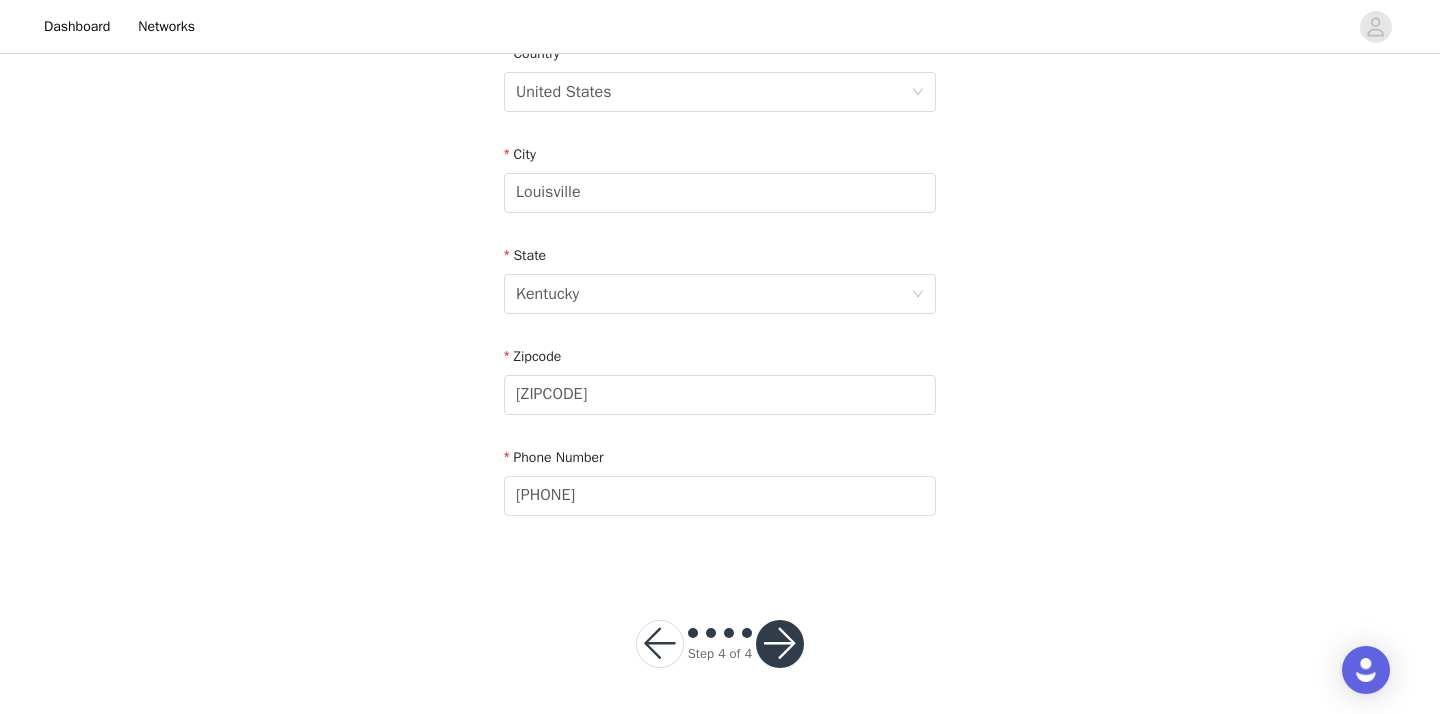 scroll, scrollTop: 649, scrollLeft: 0, axis: vertical 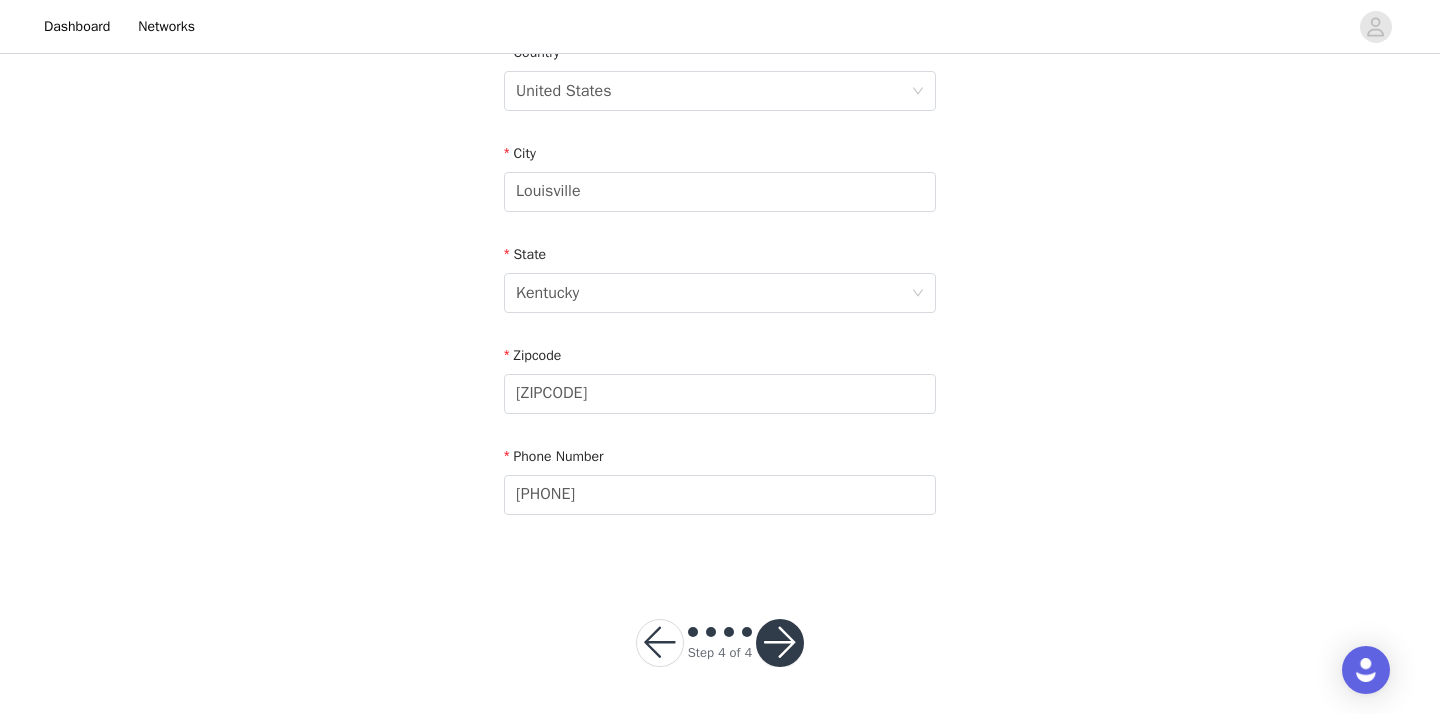 click at bounding box center [780, 643] 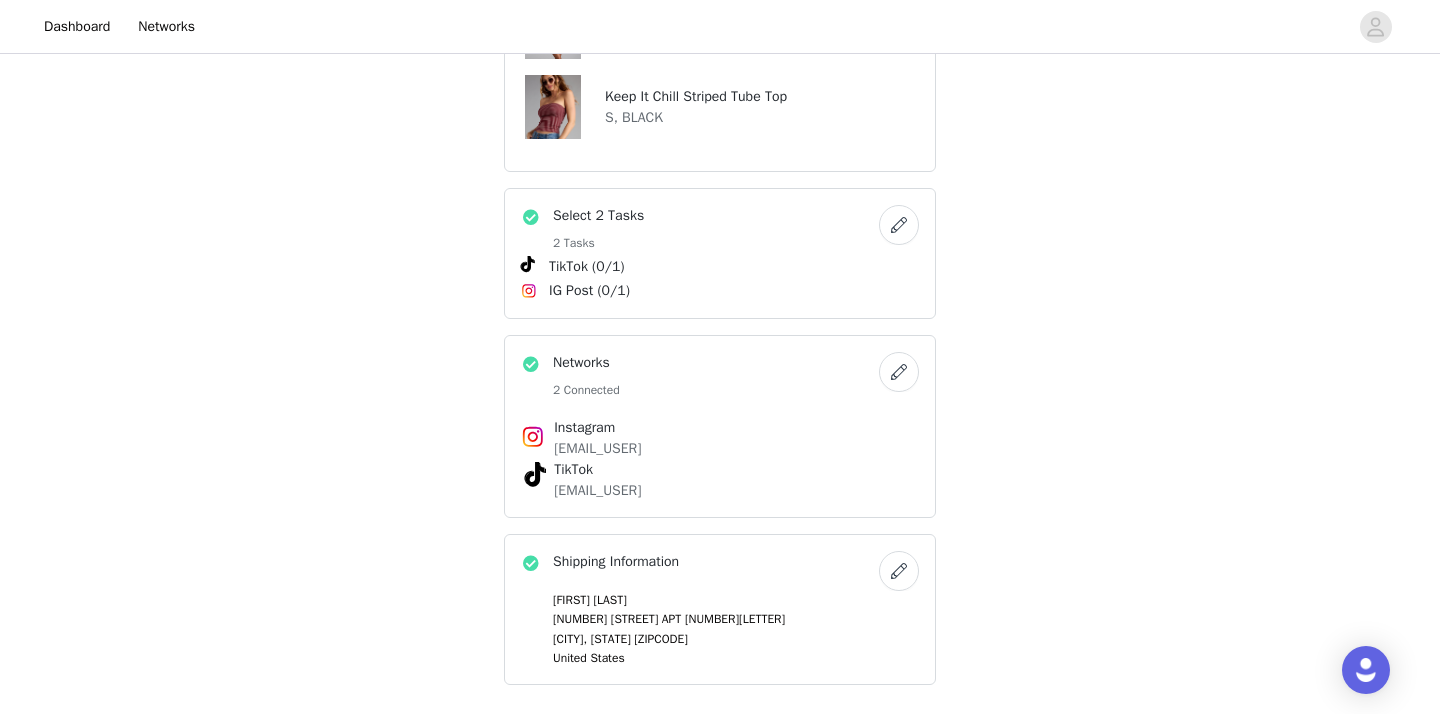 scroll, scrollTop: 897, scrollLeft: 0, axis: vertical 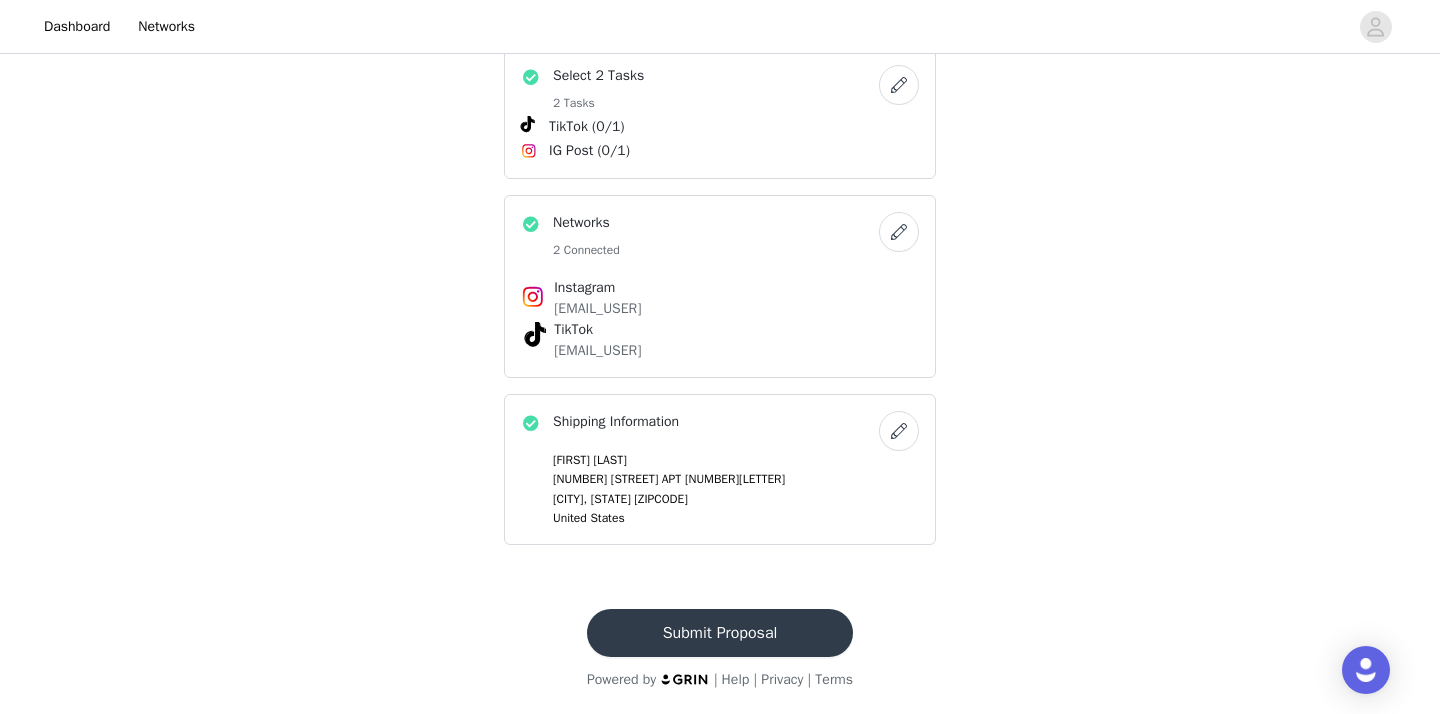 click on "Submit Proposal" at bounding box center [720, 633] 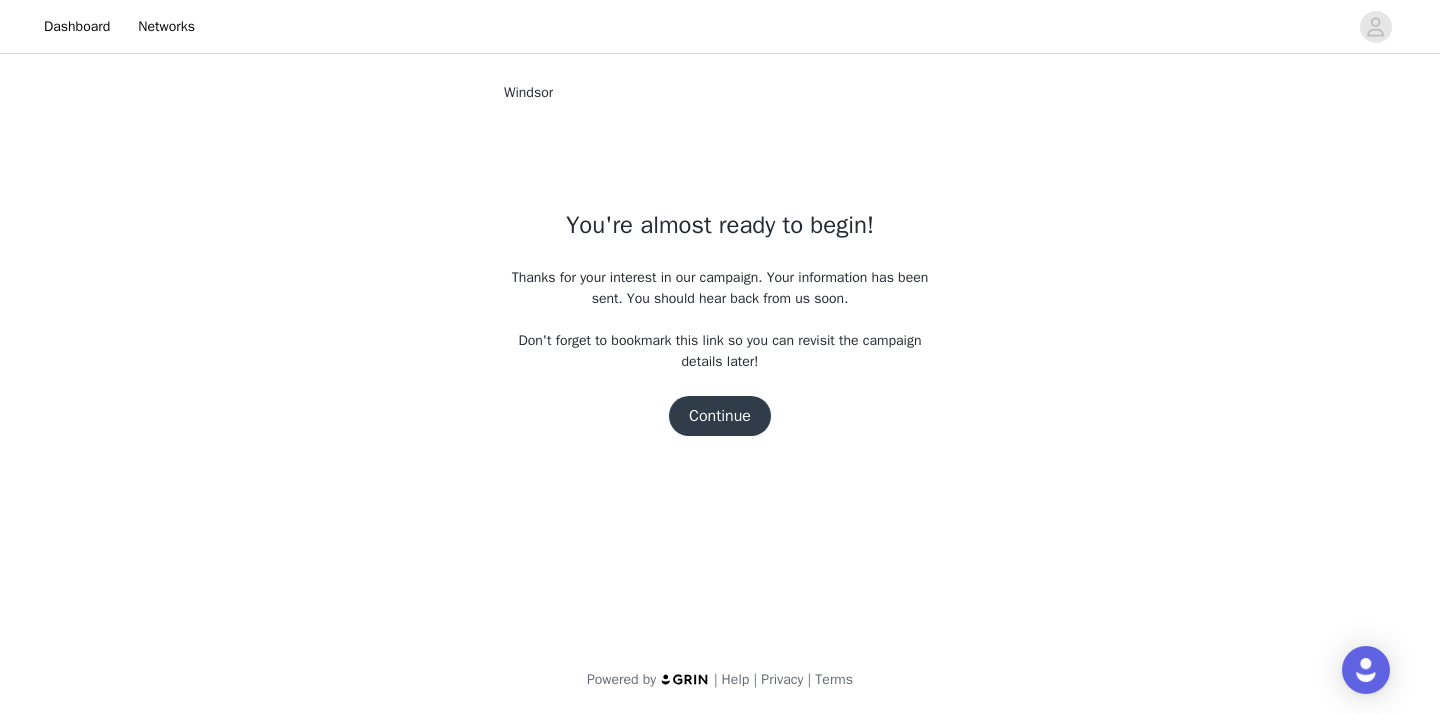 scroll, scrollTop: 0, scrollLeft: 0, axis: both 